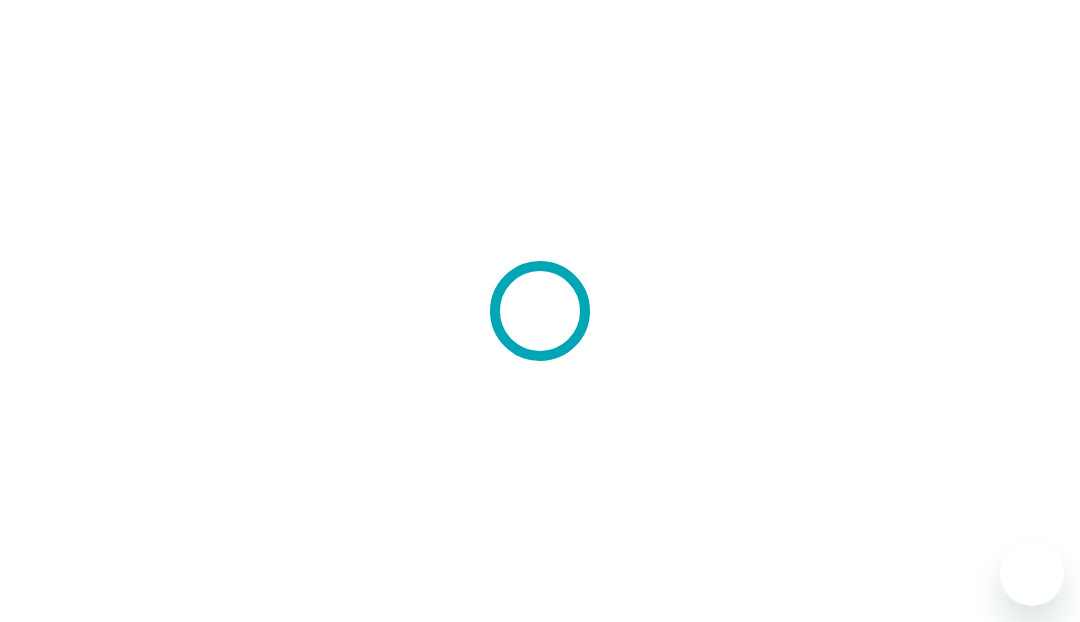 scroll, scrollTop: 0, scrollLeft: 0, axis: both 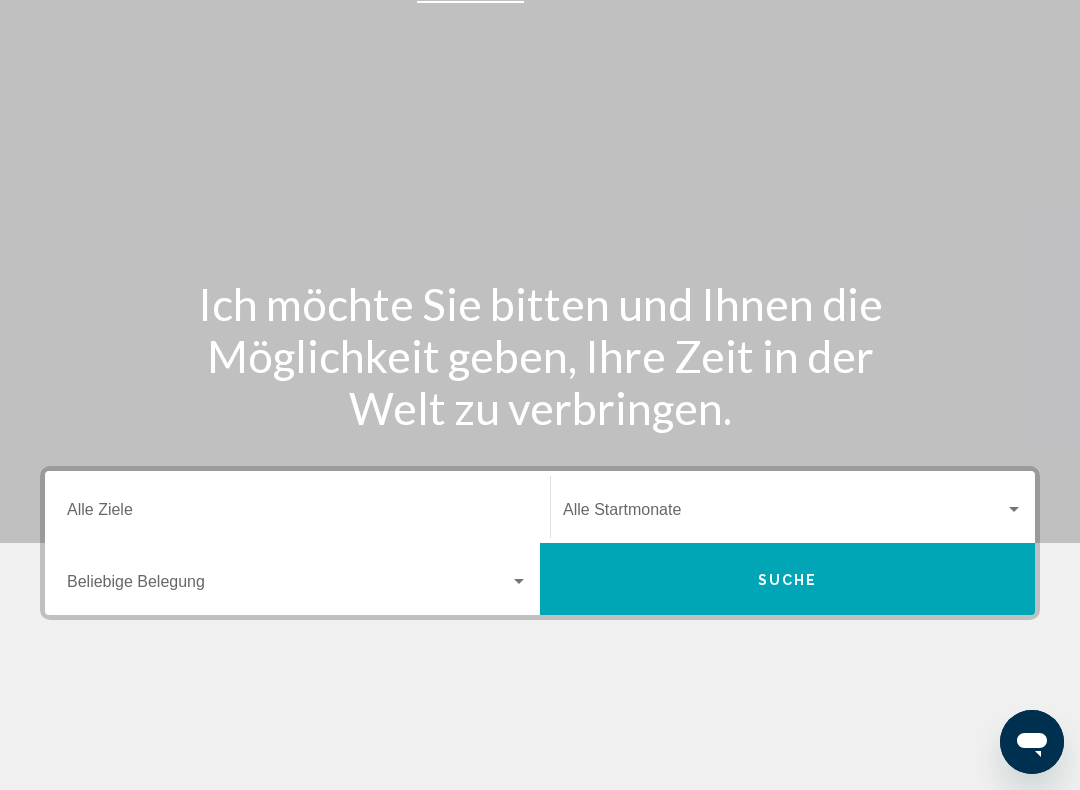 click on "Ziel Alle Ziele" at bounding box center (297, 507) 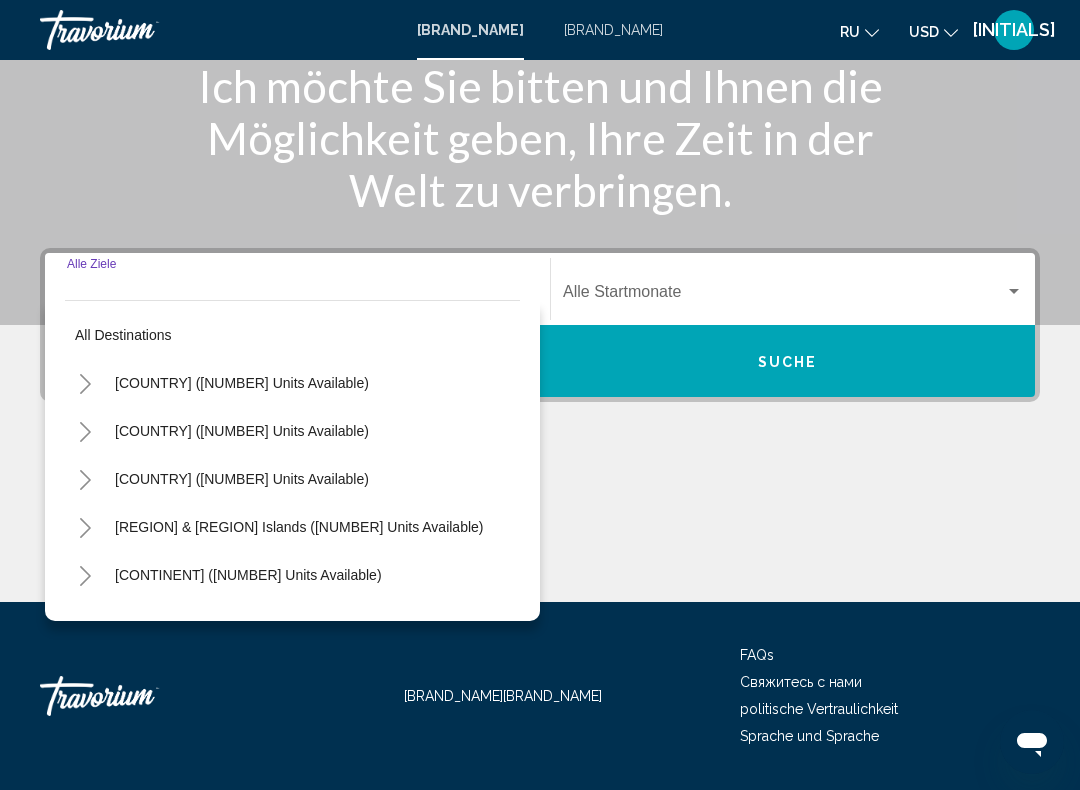 scroll, scrollTop: 332, scrollLeft: 0, axis: vertical 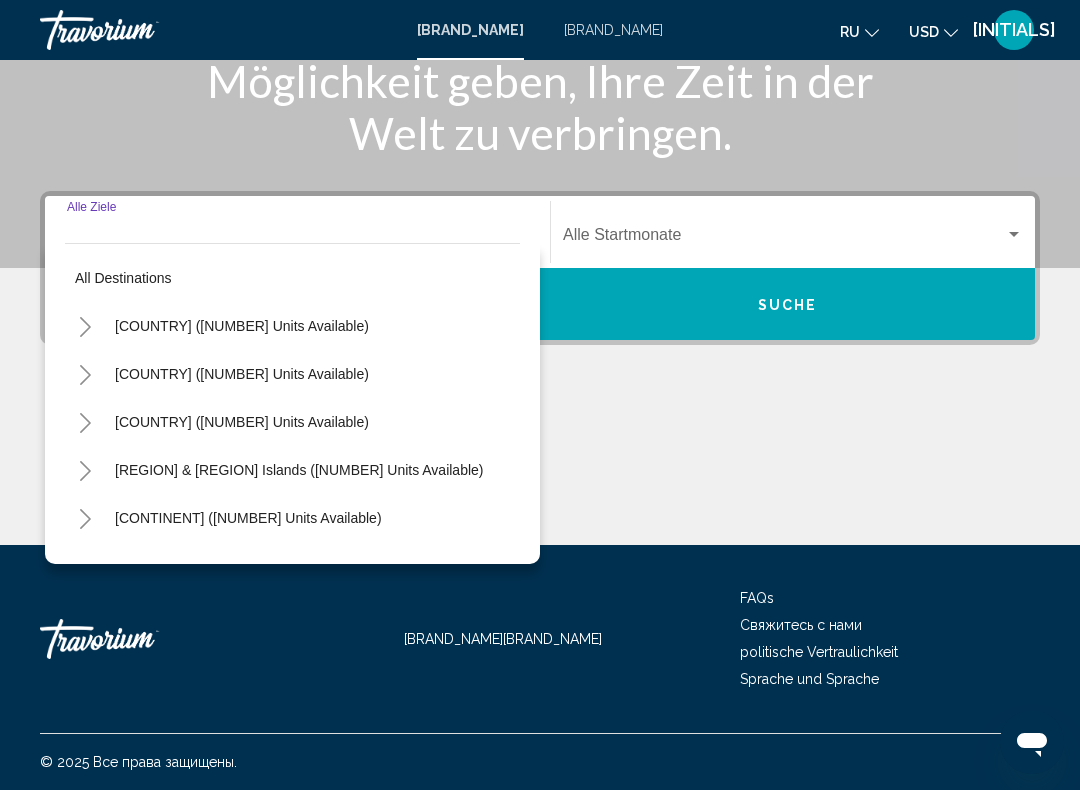 click on "[CONTINENT] ([NUMBER] units available)" at bounding box center (242, 326) 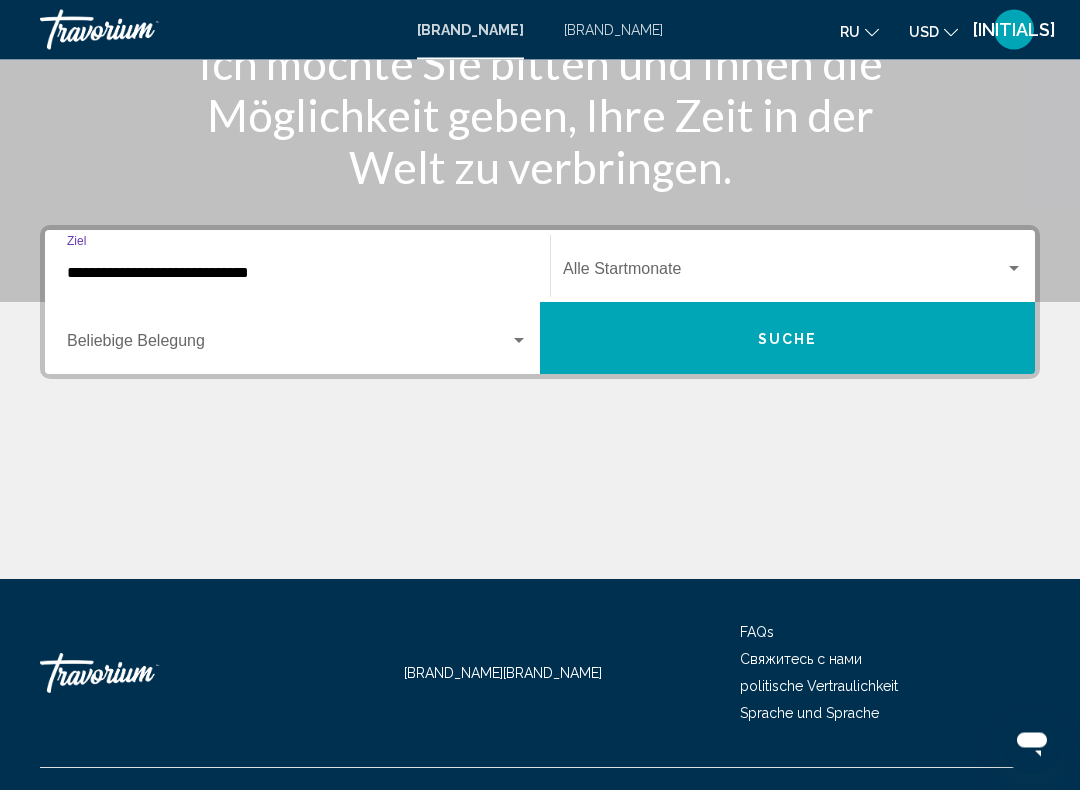 scroll, scrollTop: 298, scrollLeft: 0, axis: vertical 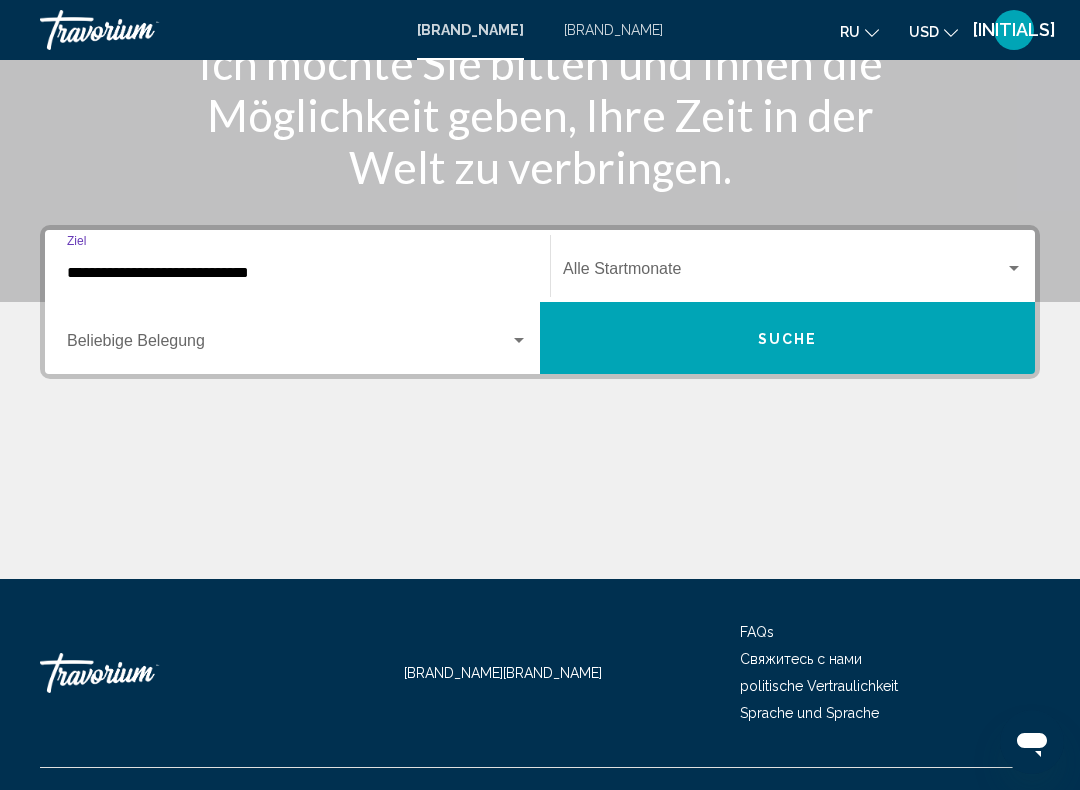 click at bounding box center (784, 273) 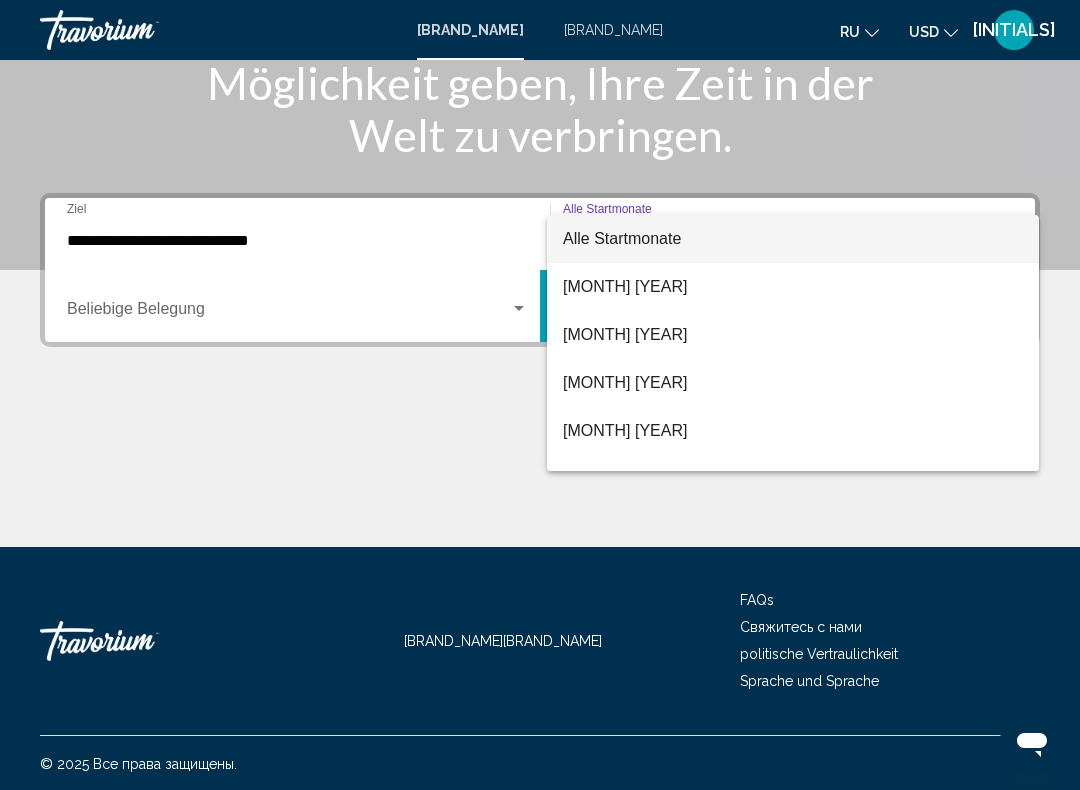 scroll, scrollTop: 332, scrollLeft: 0, axis: vertical 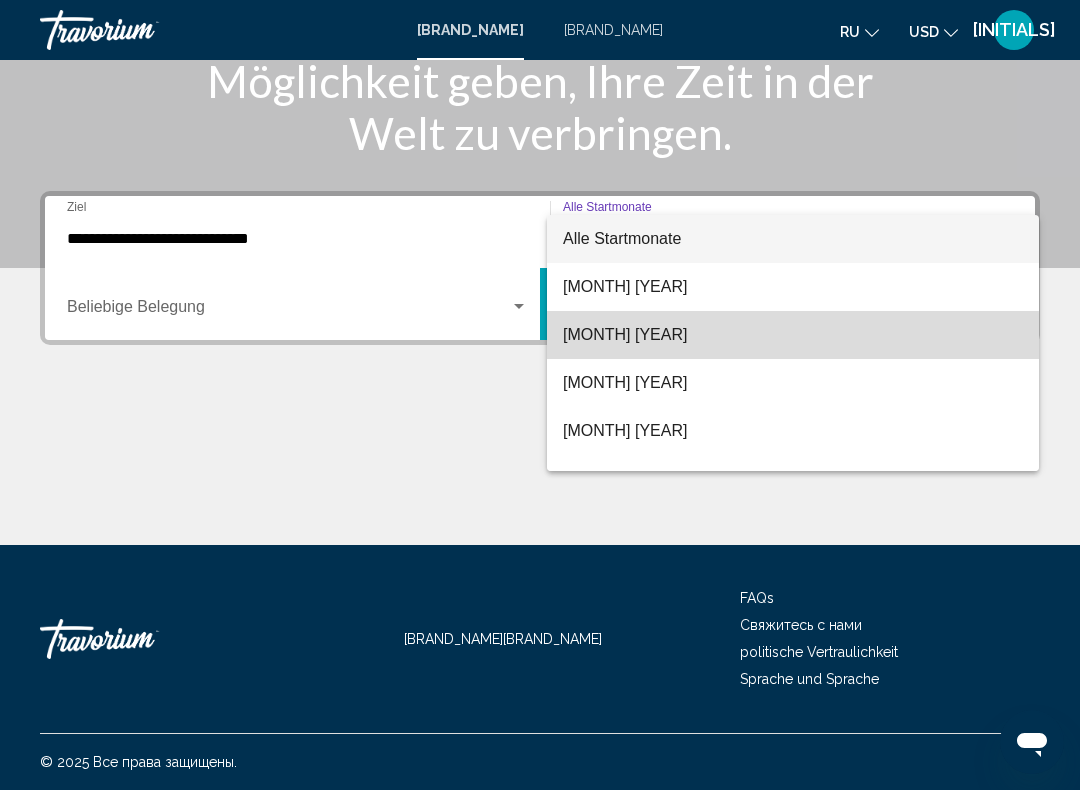 click on "[MONTH] [YEAR]" at bounding box center (625, 334) 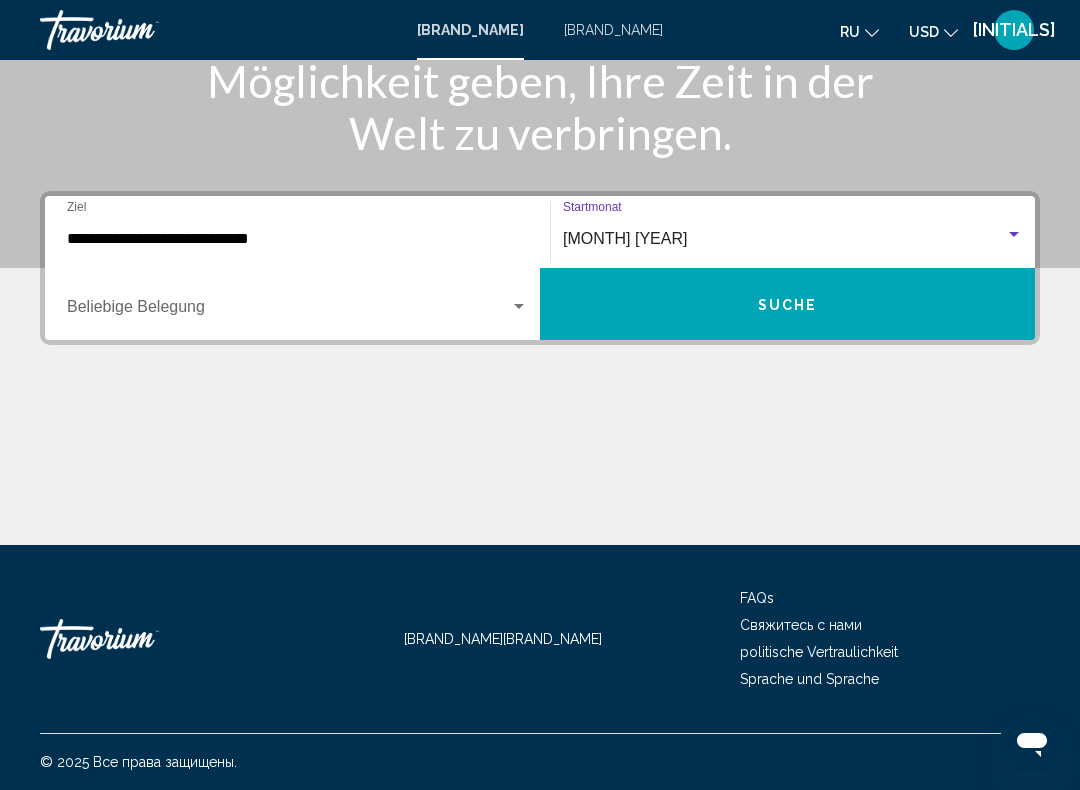 click on "Suche" at bounding box center (787, 304) 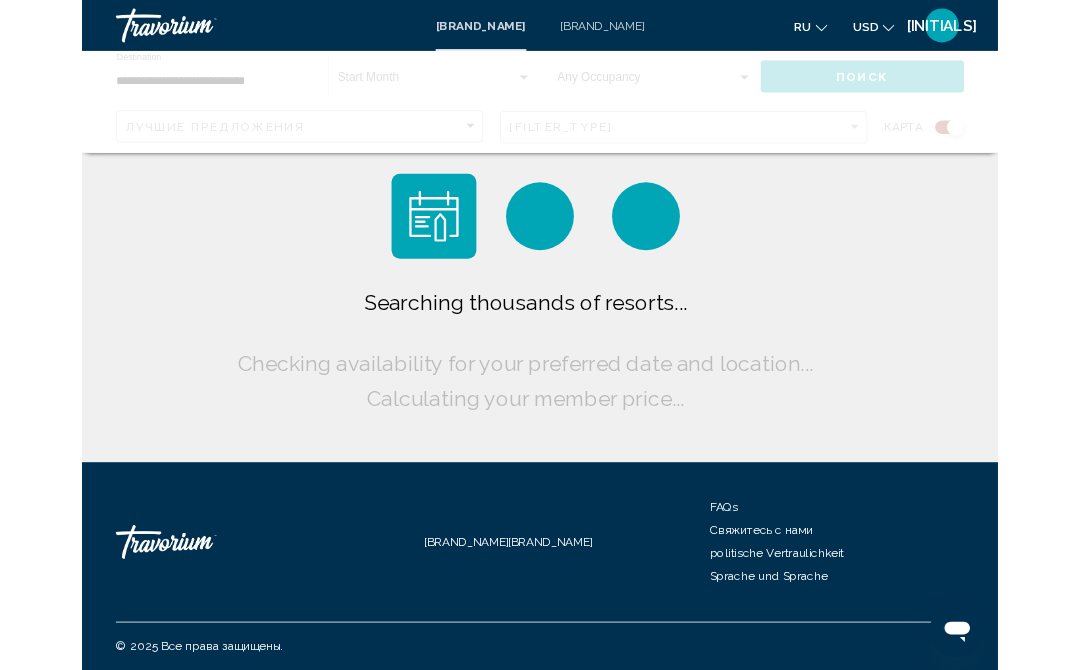 scroll, scrollTop: 0, scrollLeft: 0, axis: both 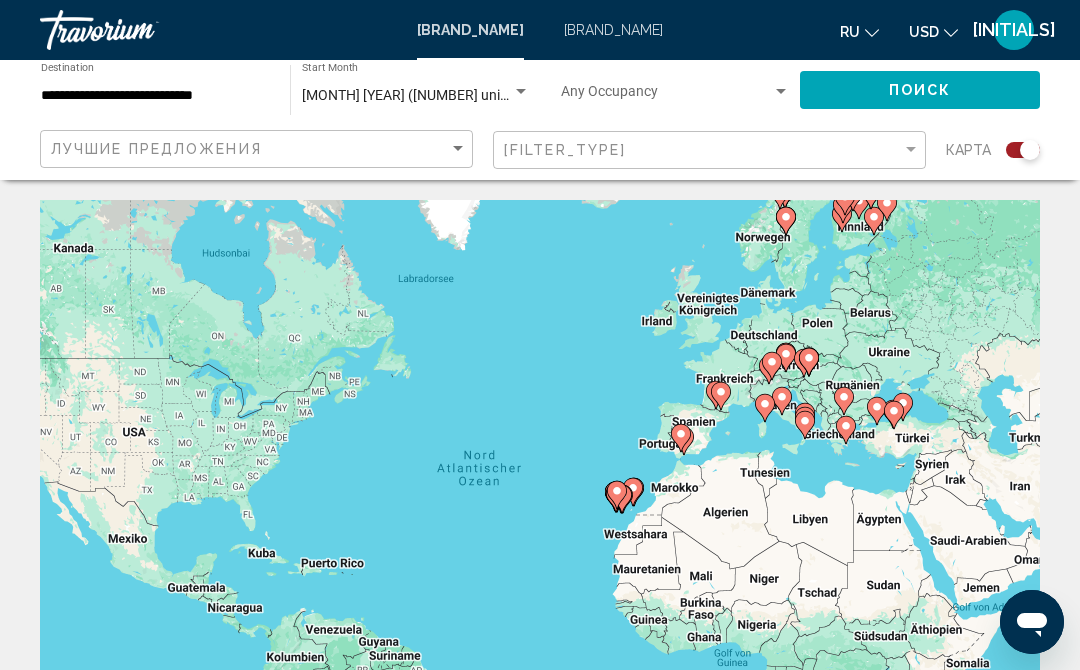 click at bounding box center (1030, 150) 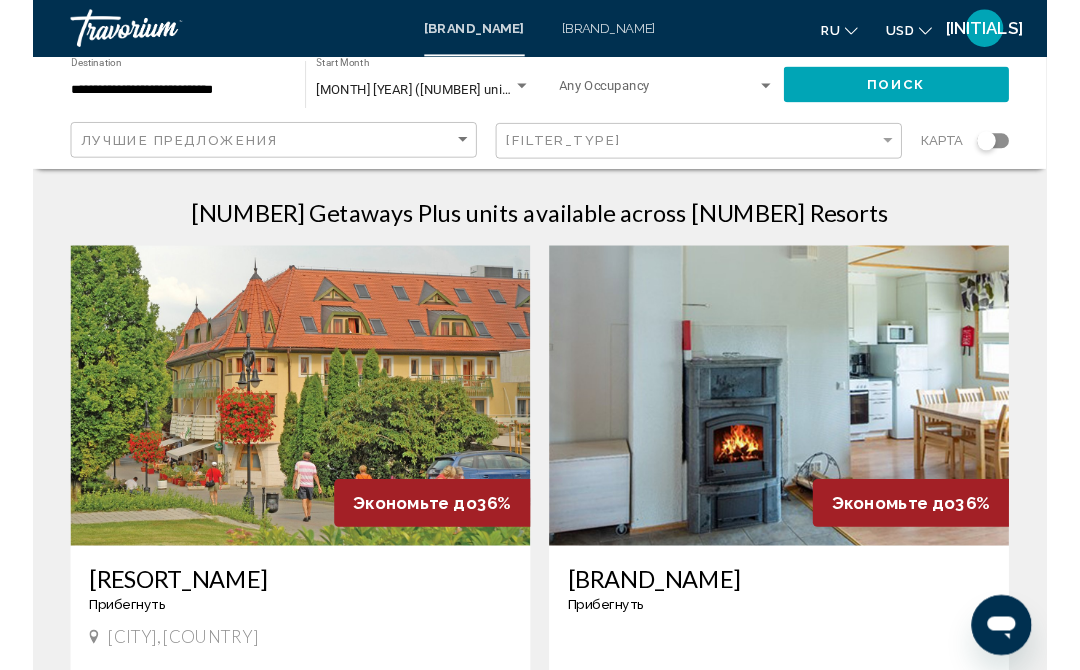 scroll, scrollTop: 0, scrollLeft: 0, axis: both 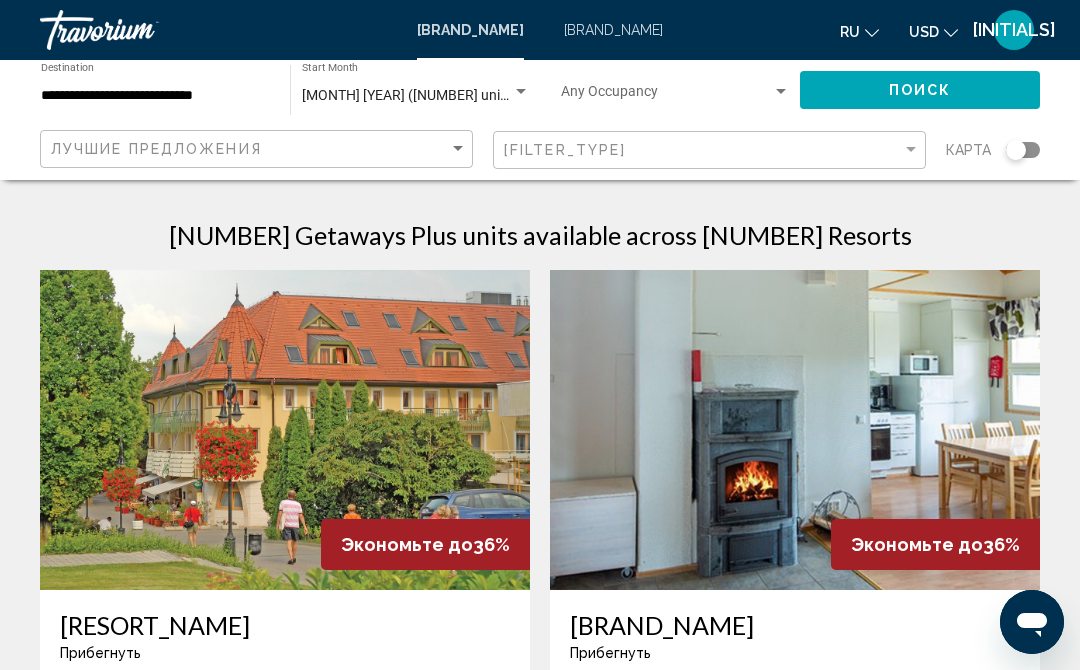 click at bounding box center (781, 92) 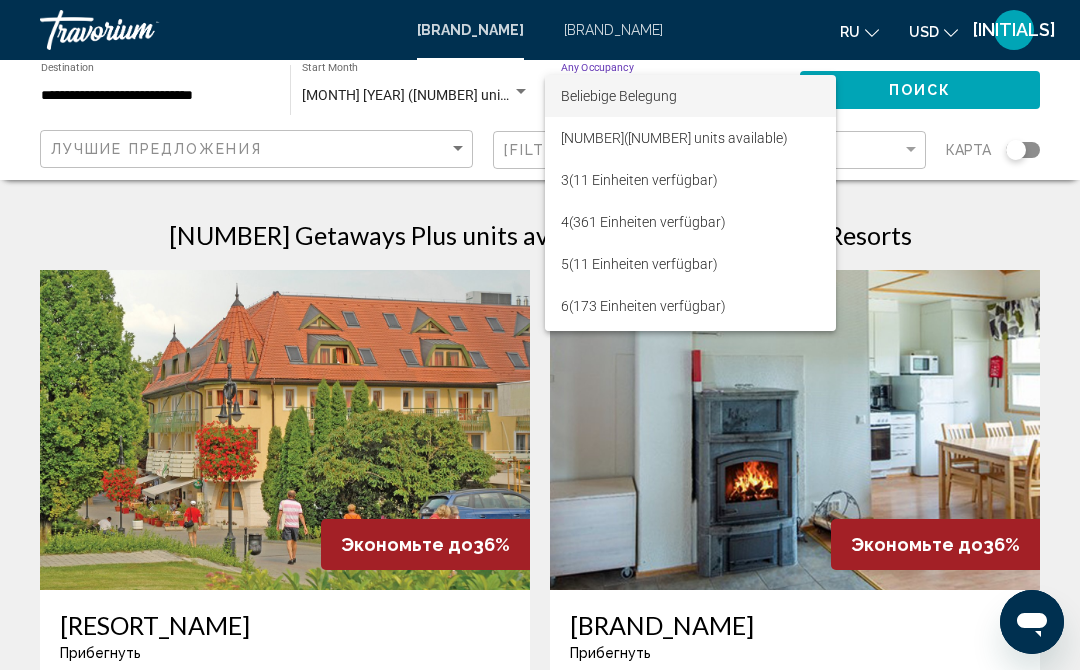 click at bounding box center [540, 335] 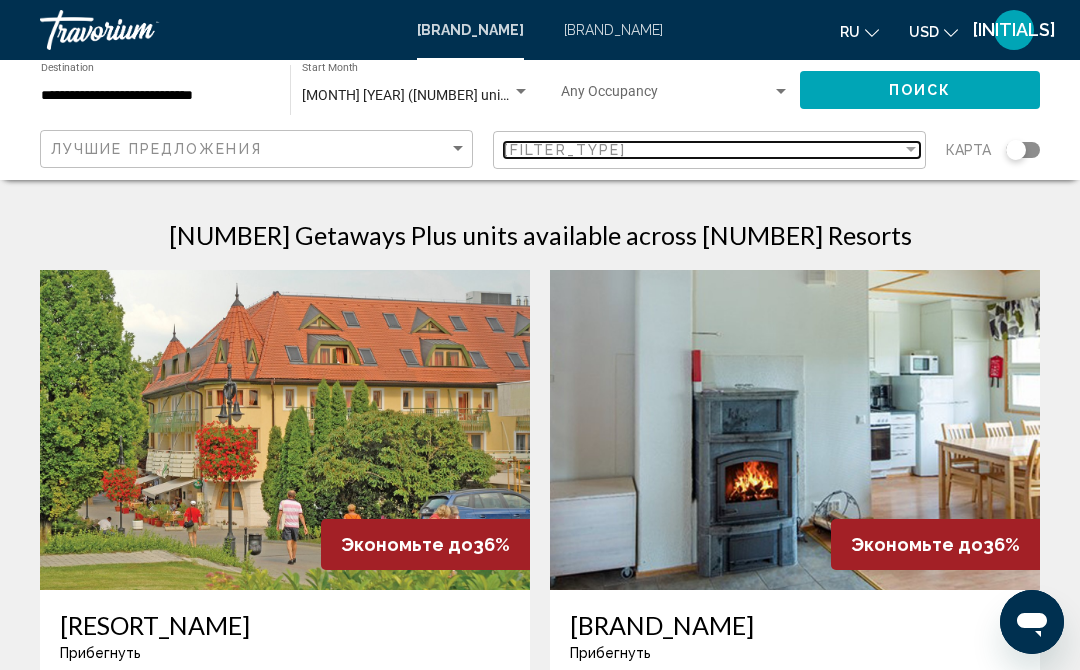 click at bounding box center [911, 149] 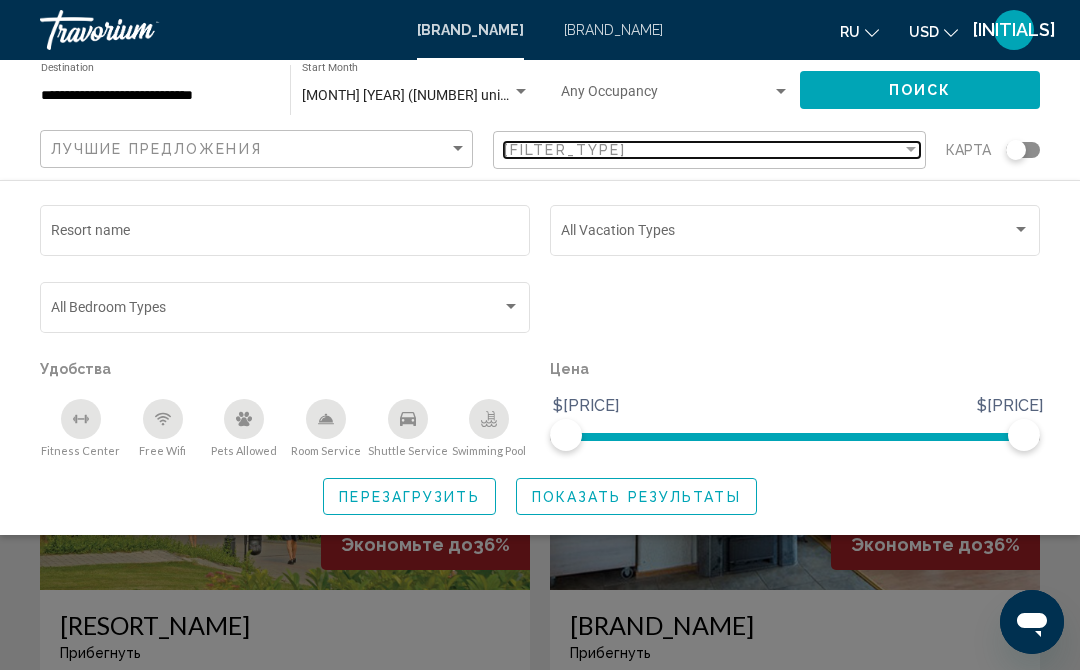 click at bounding box center (911, 150) 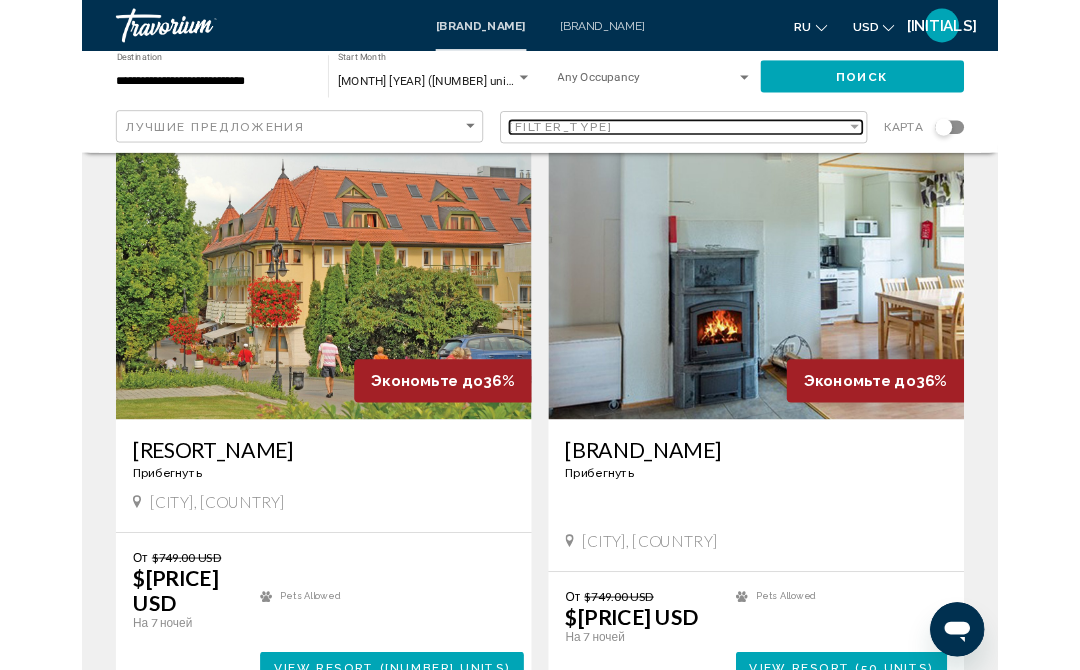 scroll, scrollTop: 0, scrollLeft: 0, axis: both 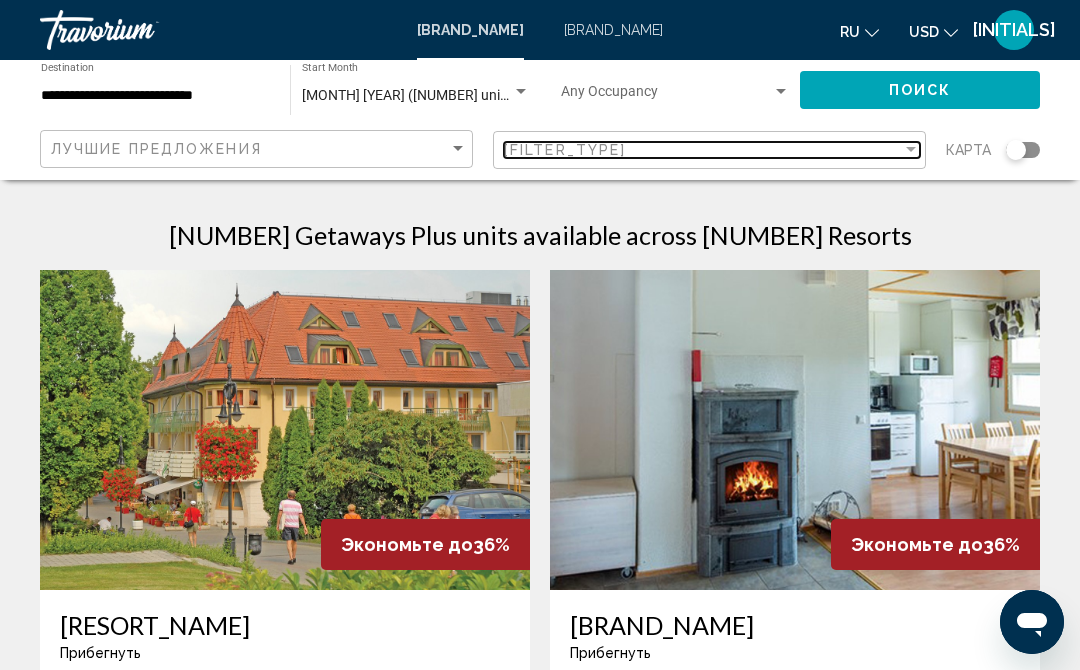 click at bounding box center (911, 150) 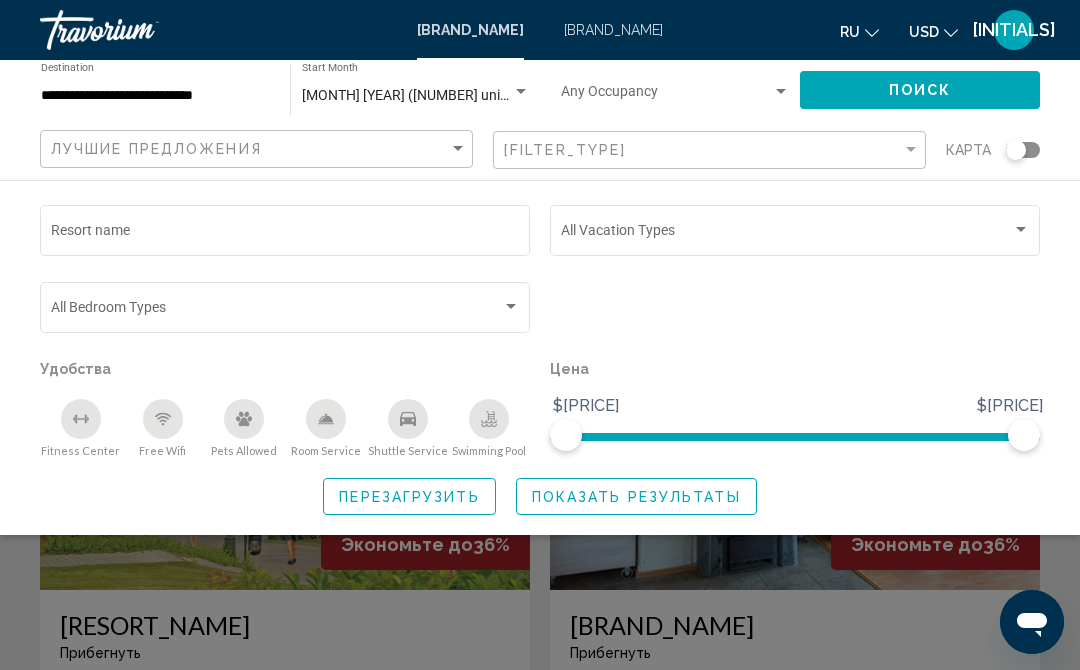 click at bounding box center (786, 234) 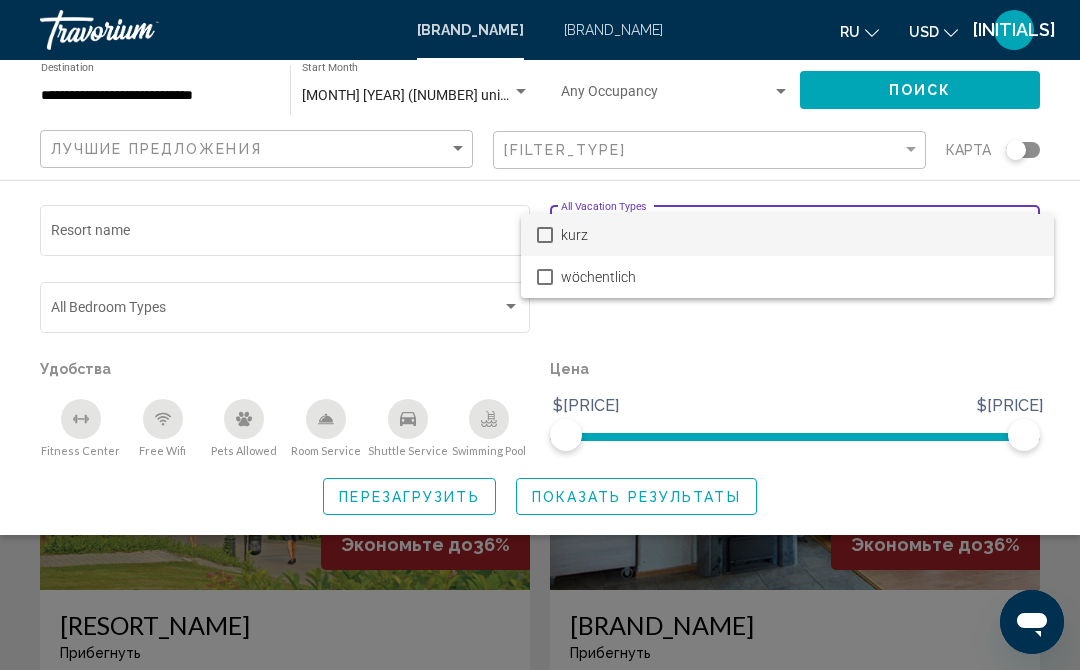 click at bounding box center (540, 335) 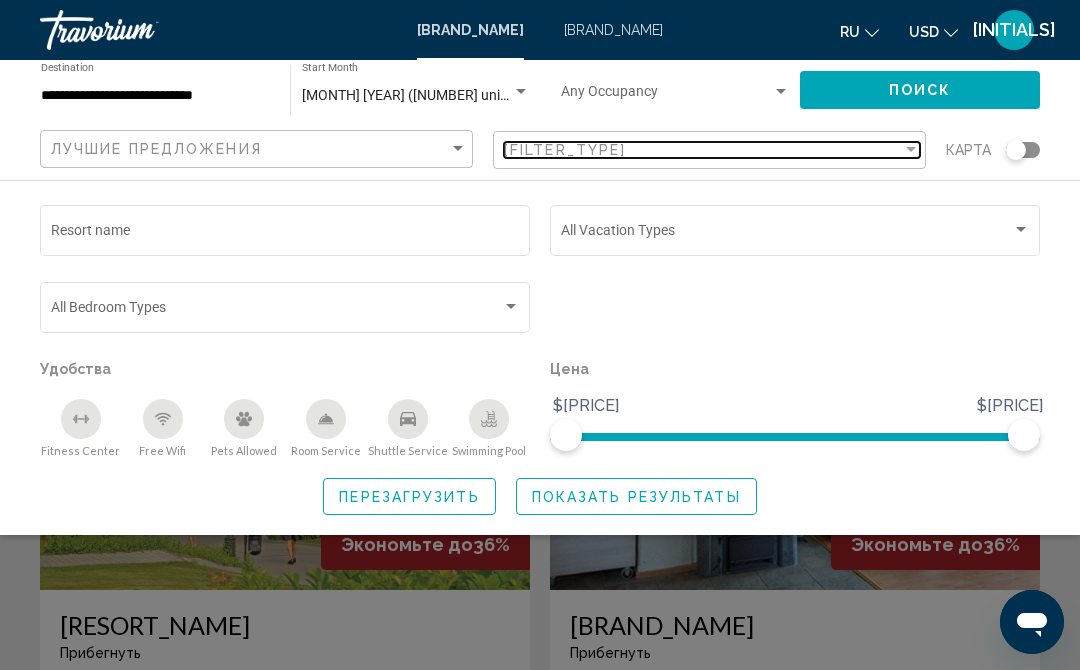 click at bounding box center (911, 150) 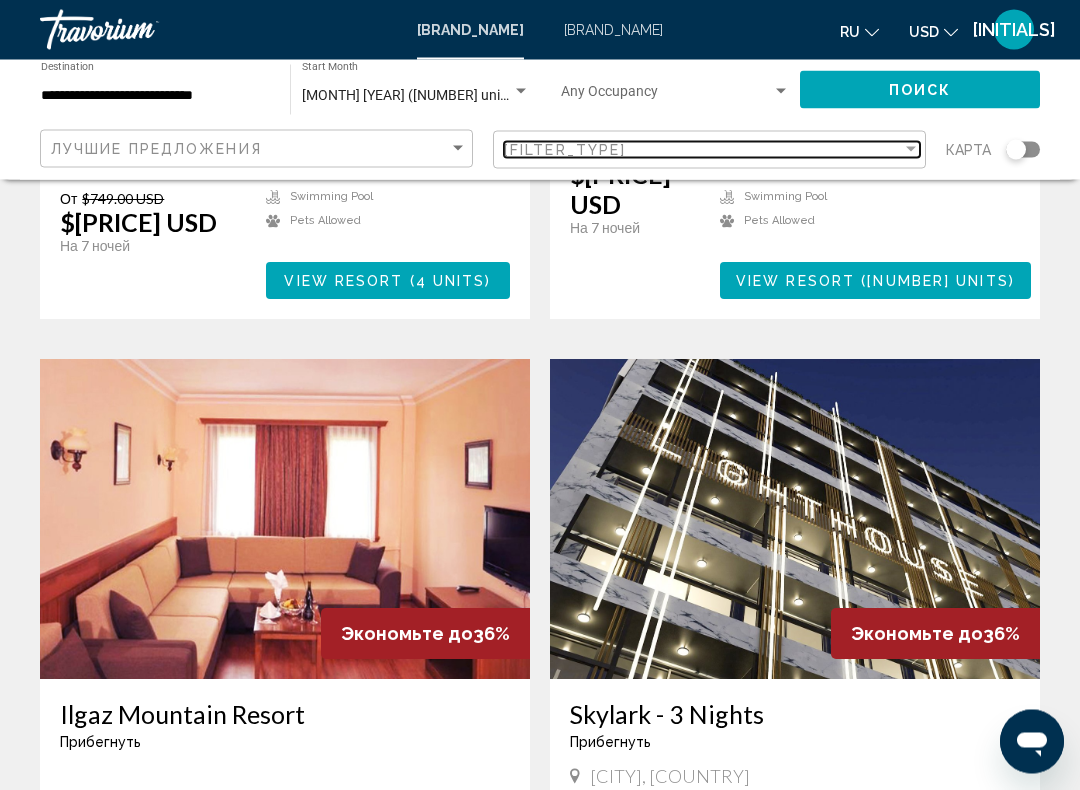 scroll, scrollTop: 2675, scrollLeft: 0, axis: vertical 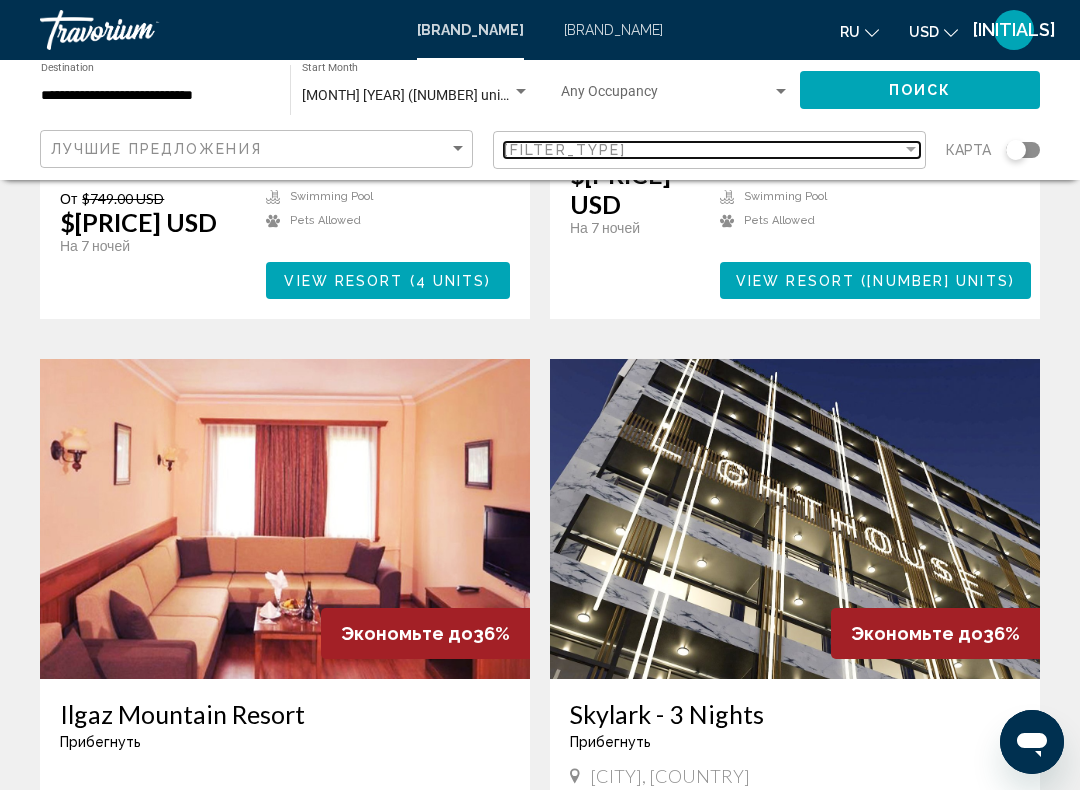 click at bounding box center (911, 149) 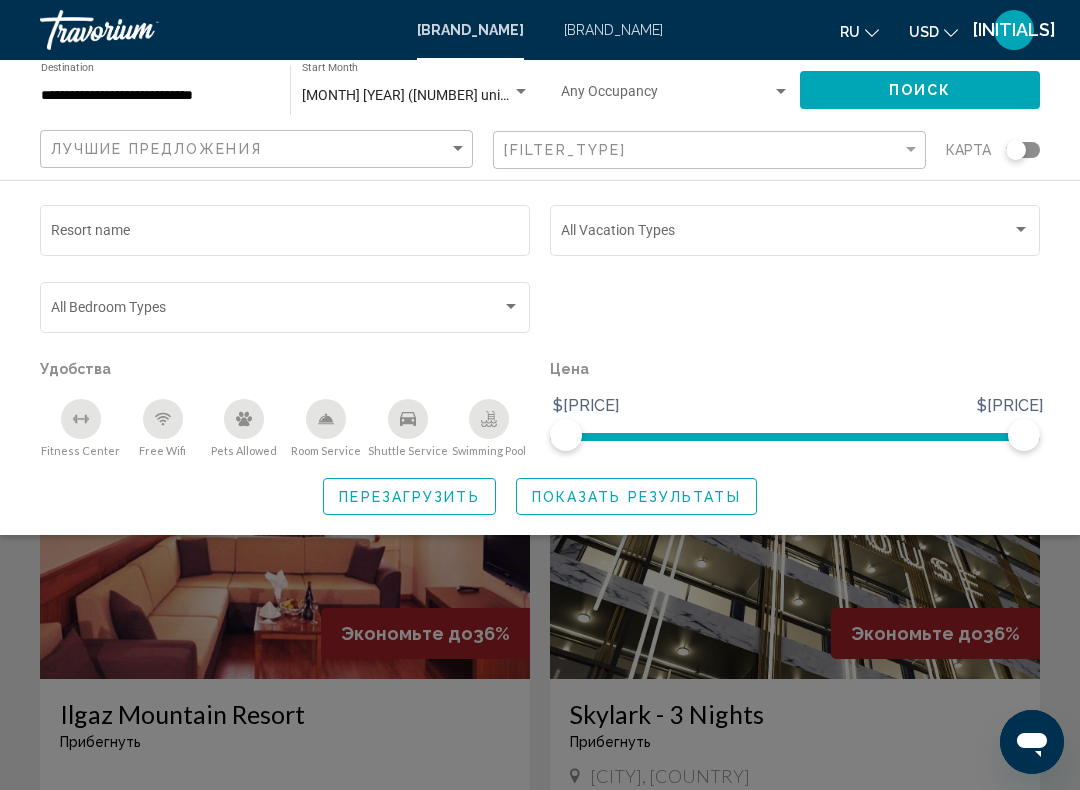 click at bounding box center (1021, 230) 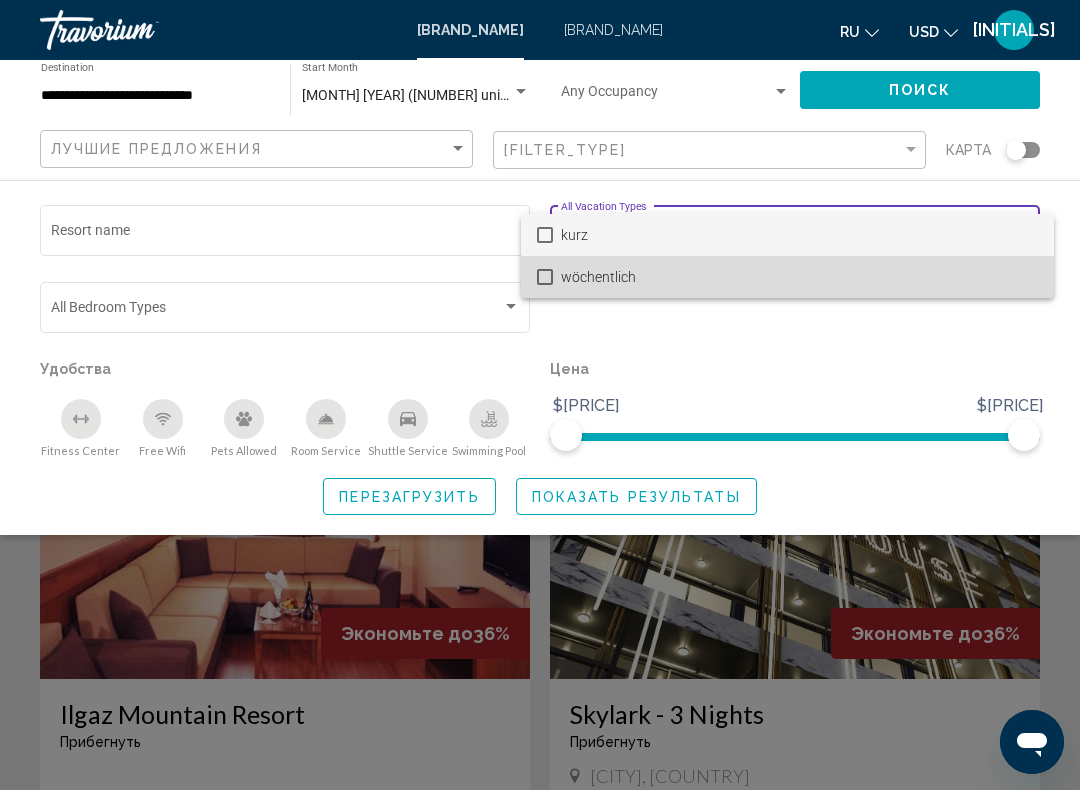 click on "wöchentlich" at bounding box center [799, 277] 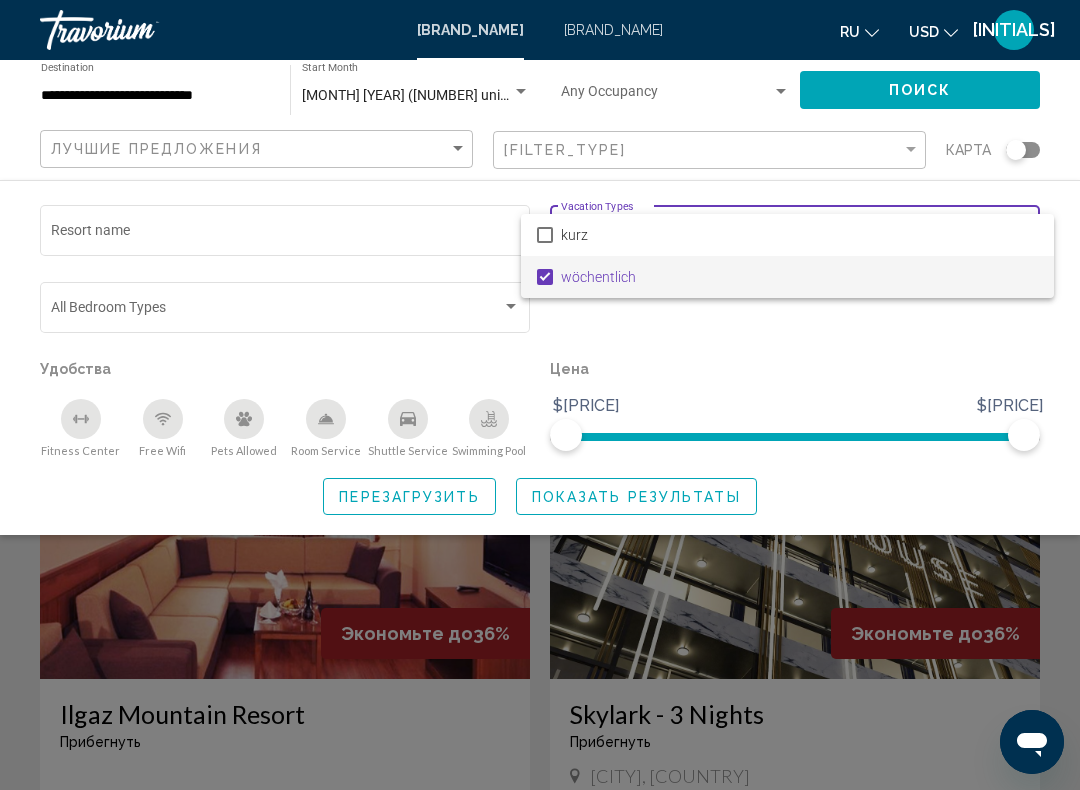 click at bounding box center (540, 395) 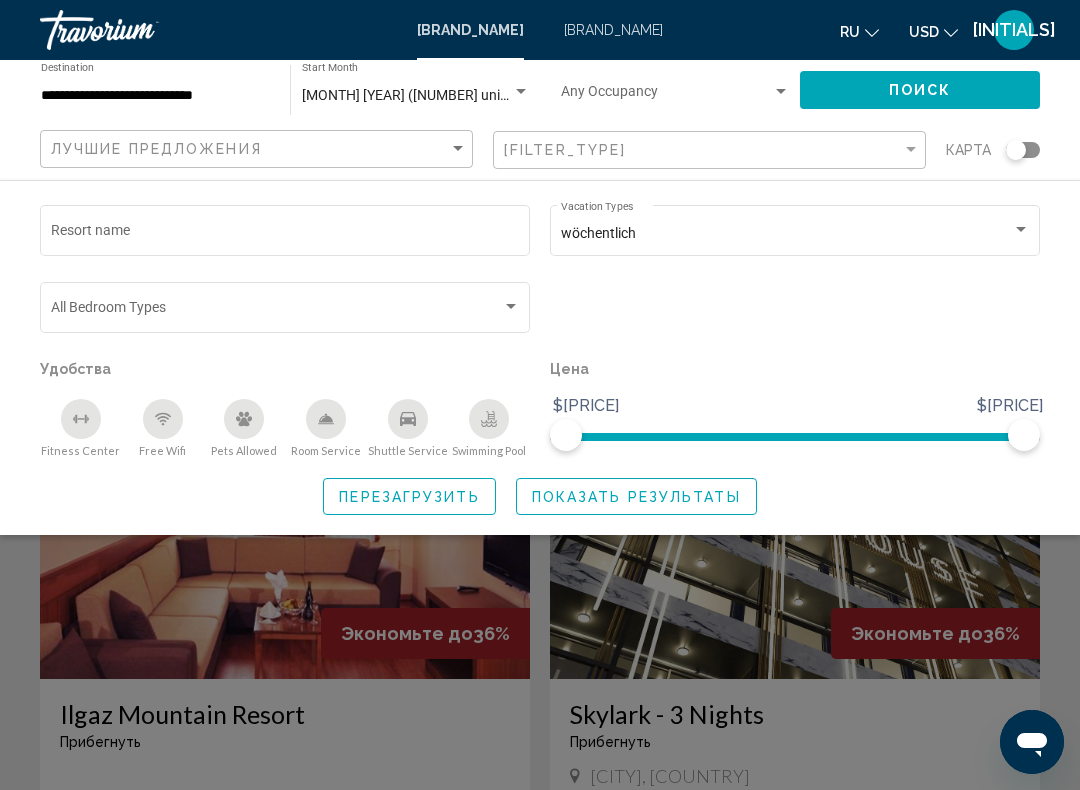 click on "Показать результаты" at bounding box center [636, 496] 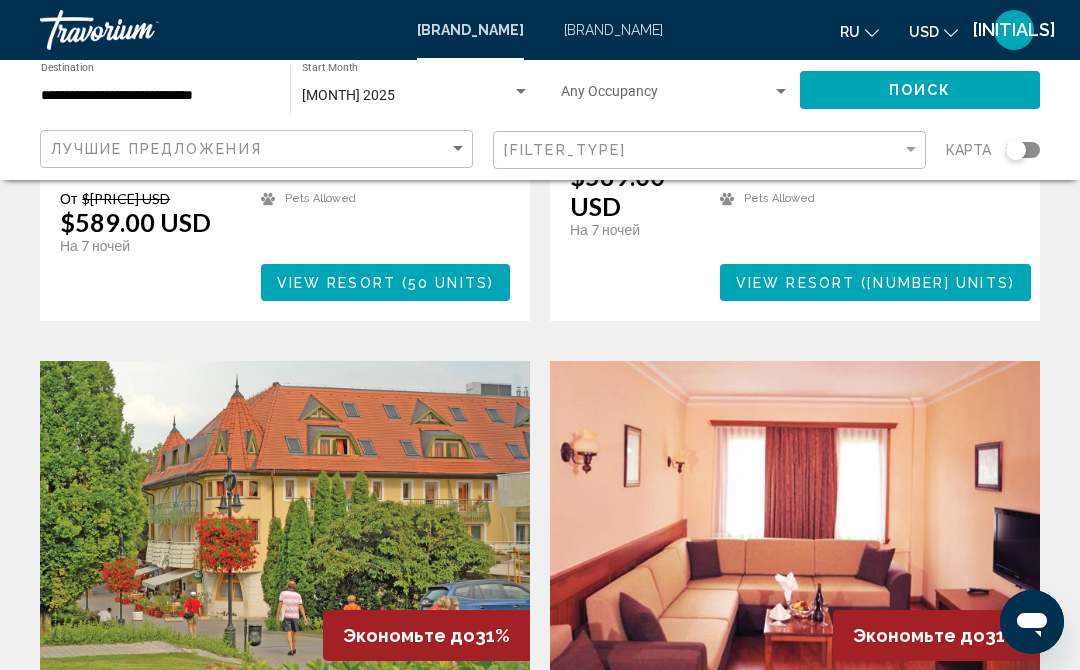 scroll, scrollTop: 599, scrollLeft: 0, axis: vertical 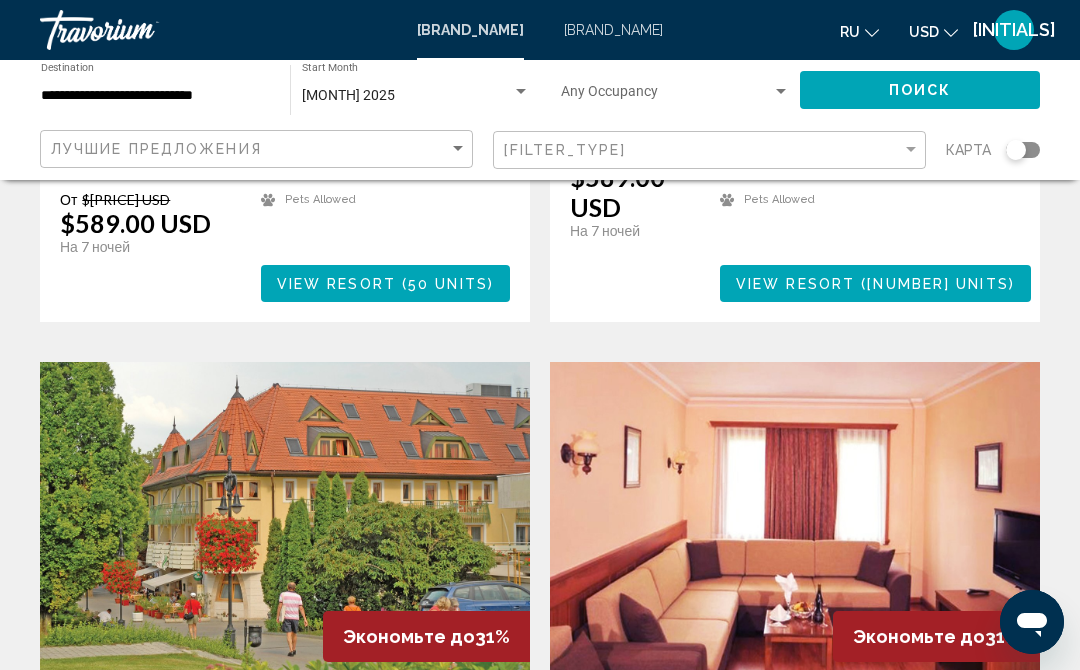 click at bounding box center (285, 522) 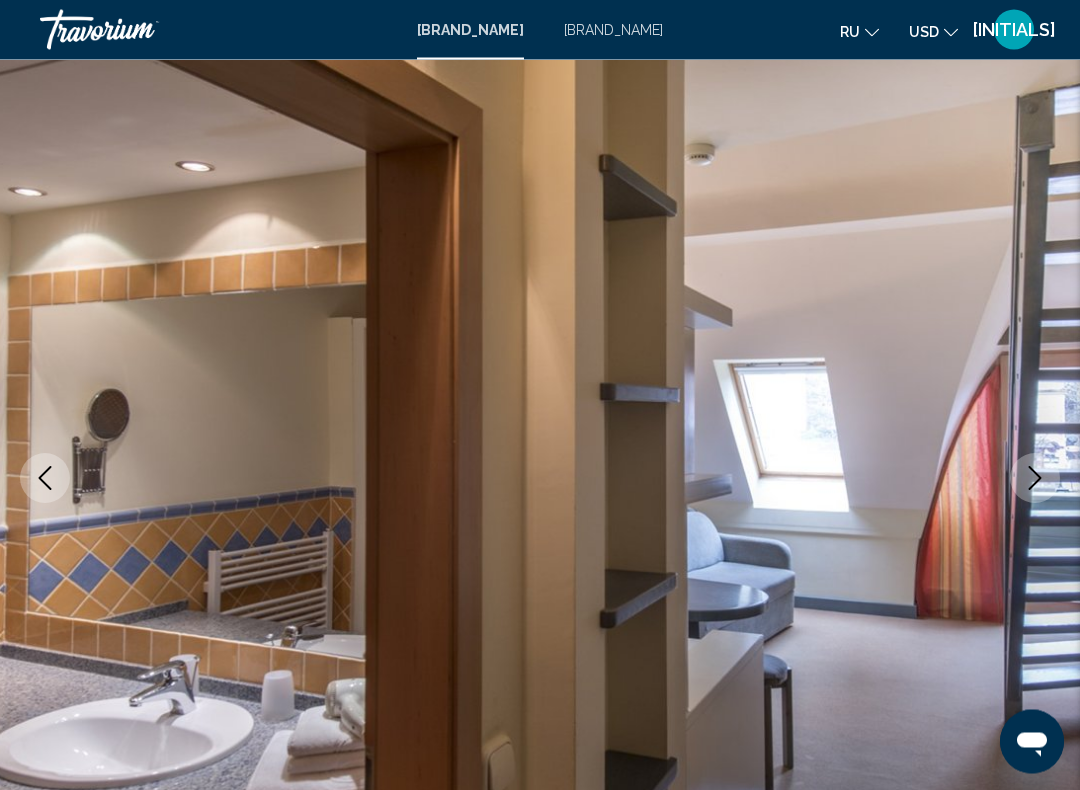 scroll, scrollTop: 60, scrollLeft: 0, axis: vertical 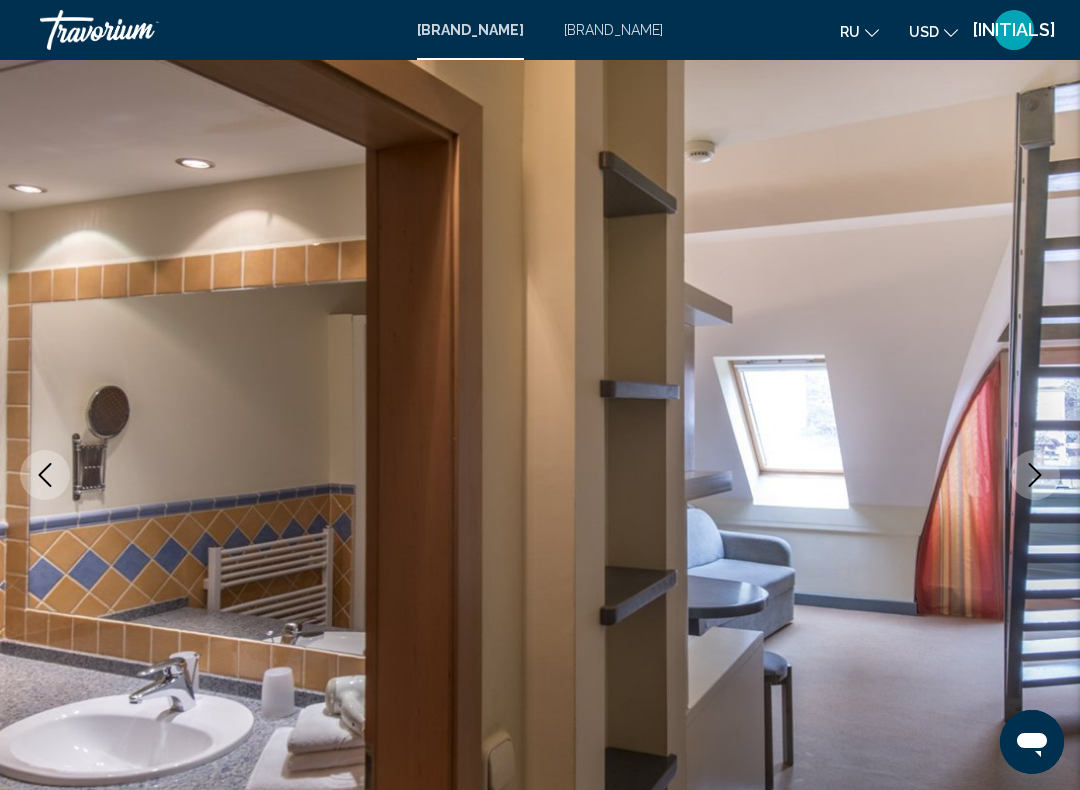 click at bounding box center (1035, 475) 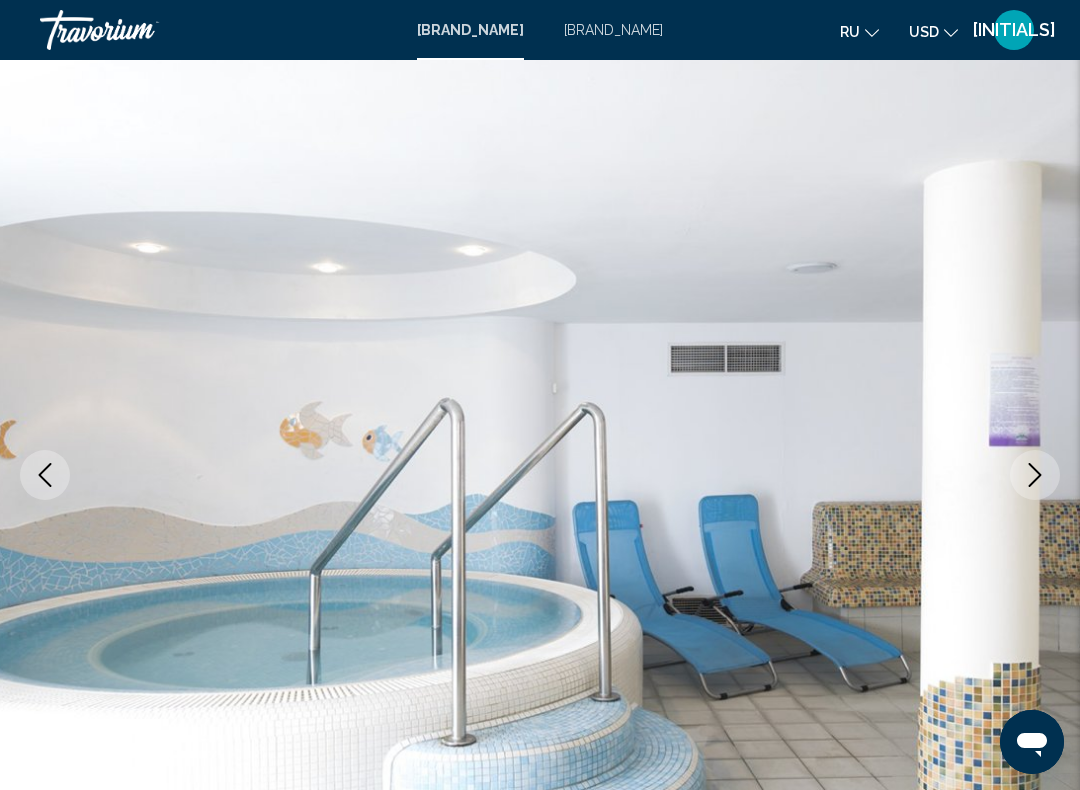 click at bounding box center [1035, 475] 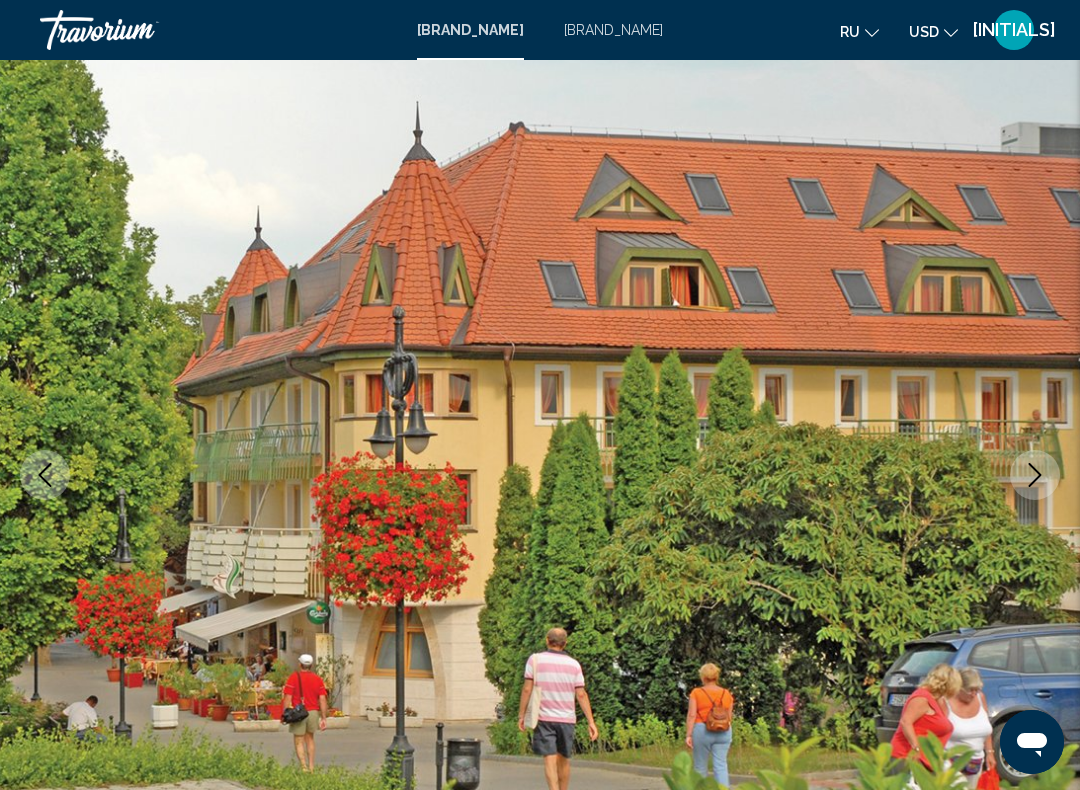 click at bounding box center (1035, 475) 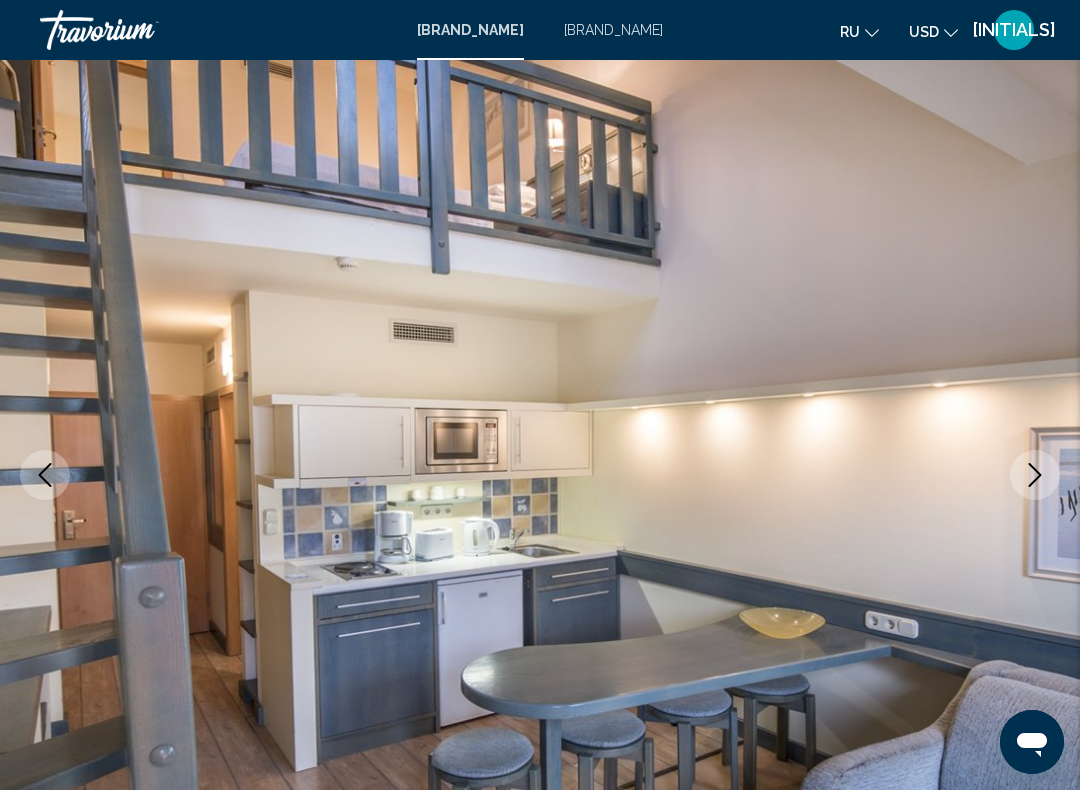 click at bounding box center [1035, 475] 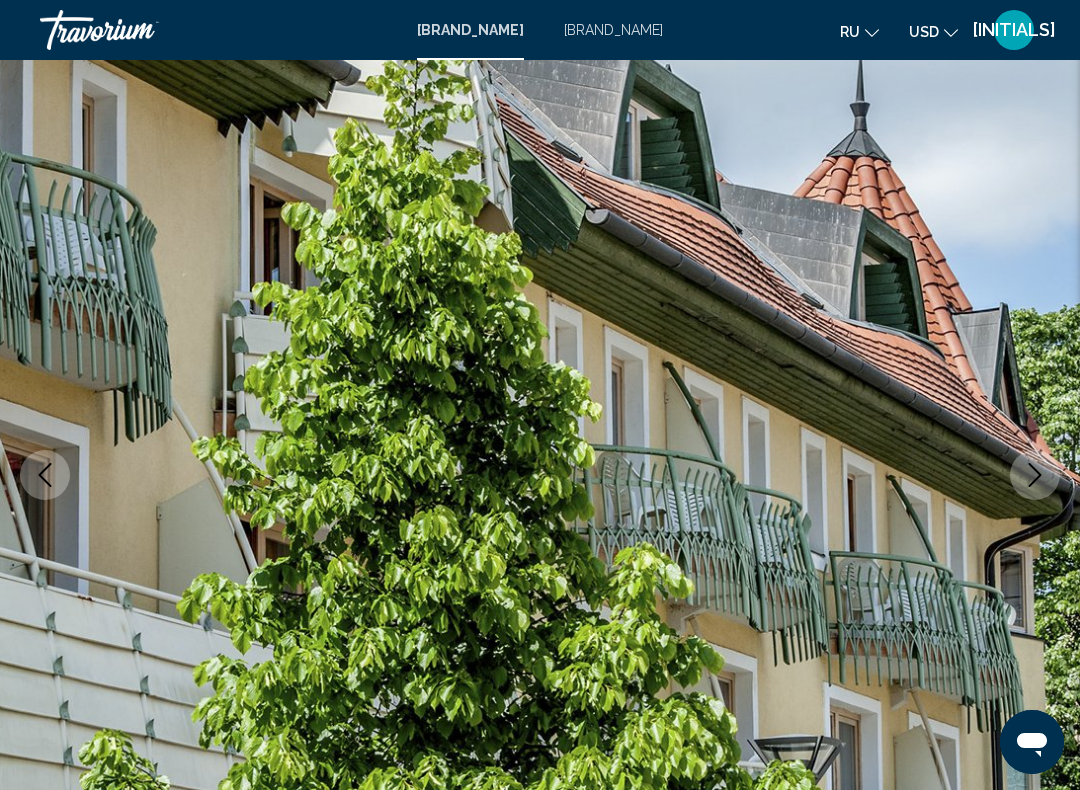 click at bounding box center [1035, 475] 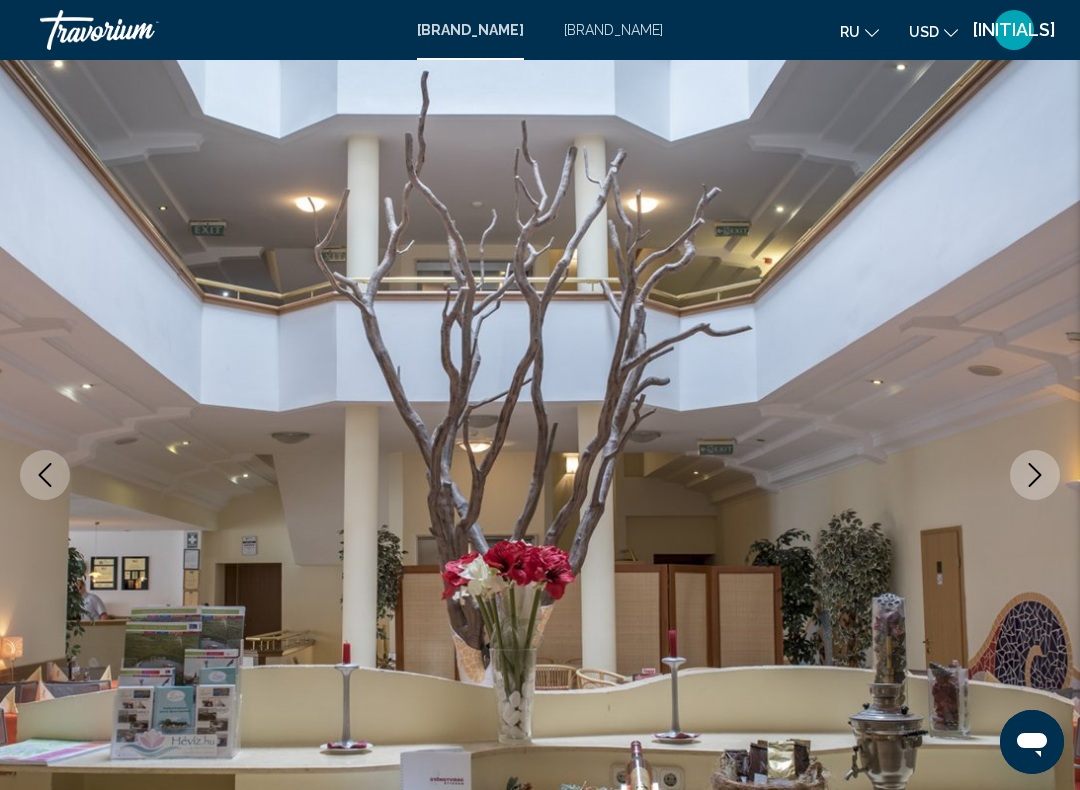 click at bounding box center [1035, 475] 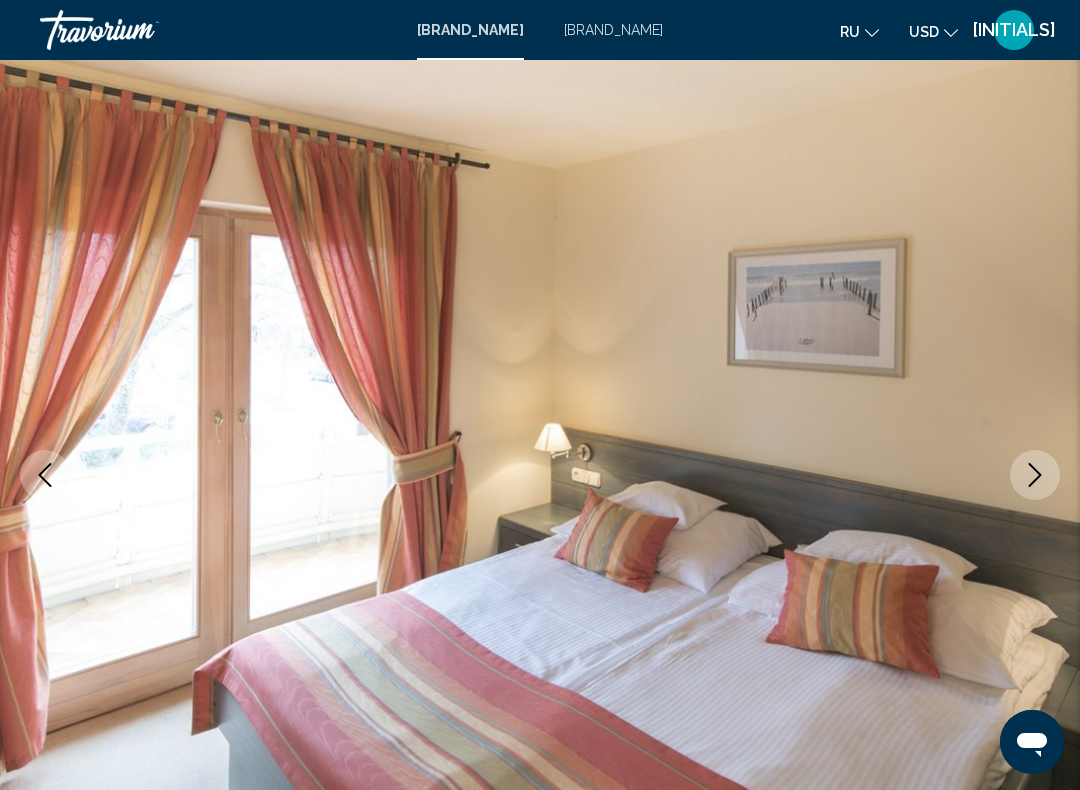click at bounding box center [1035, 475] 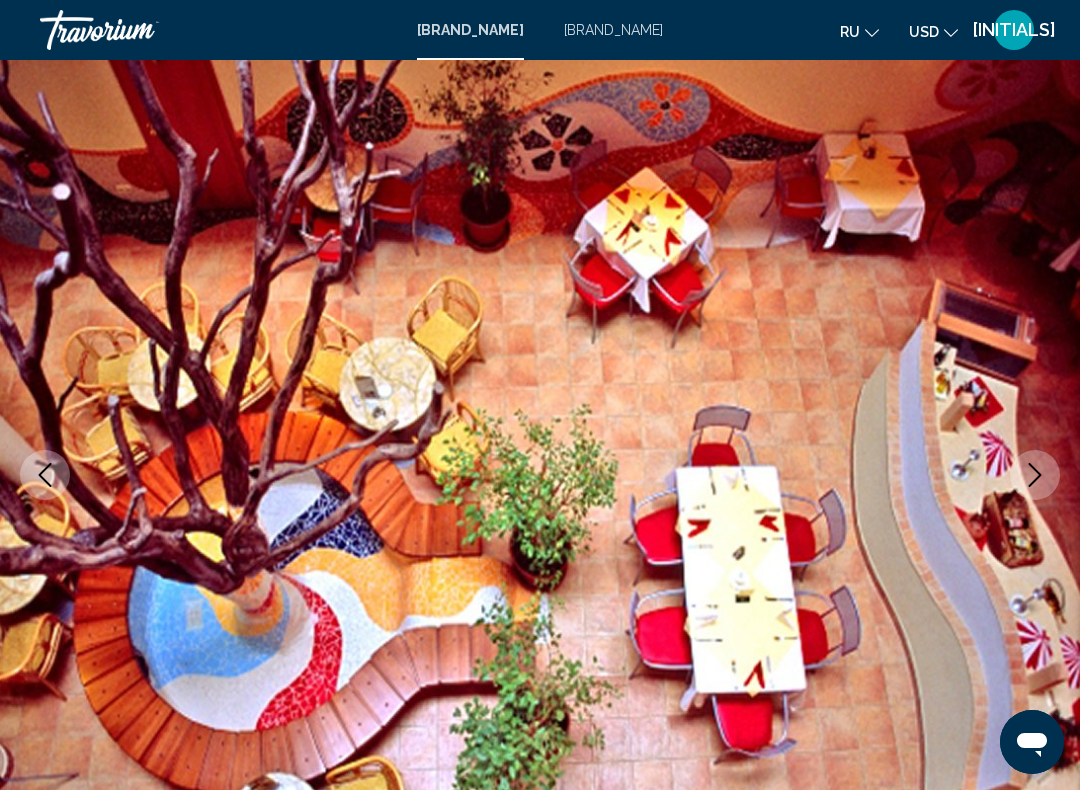 click at bounding box center [1035, 475] 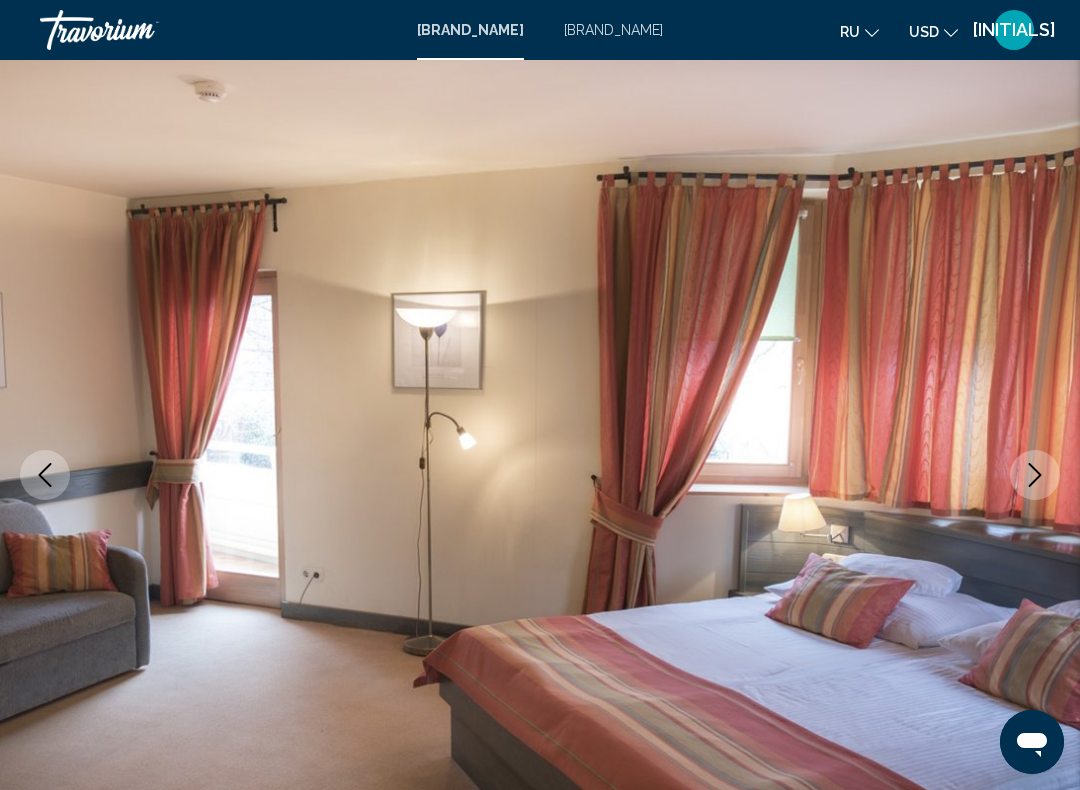 click at bounding box center [1035, 475] 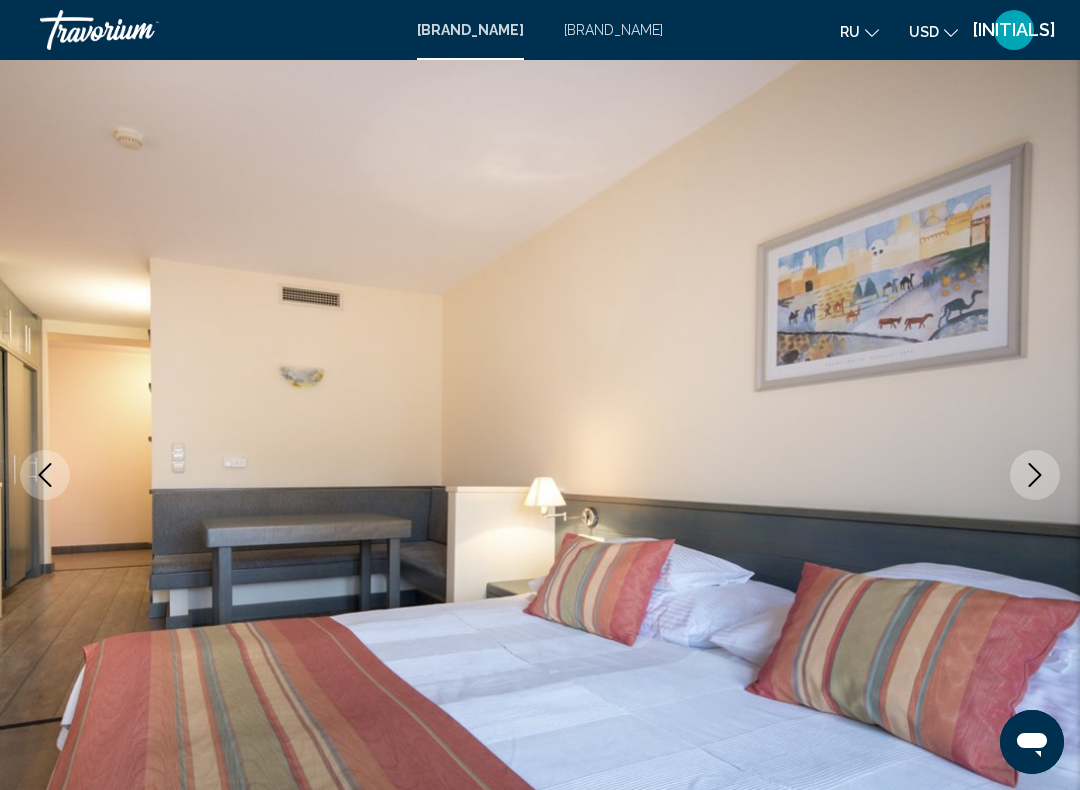 click at bounding box center [1035, 475] 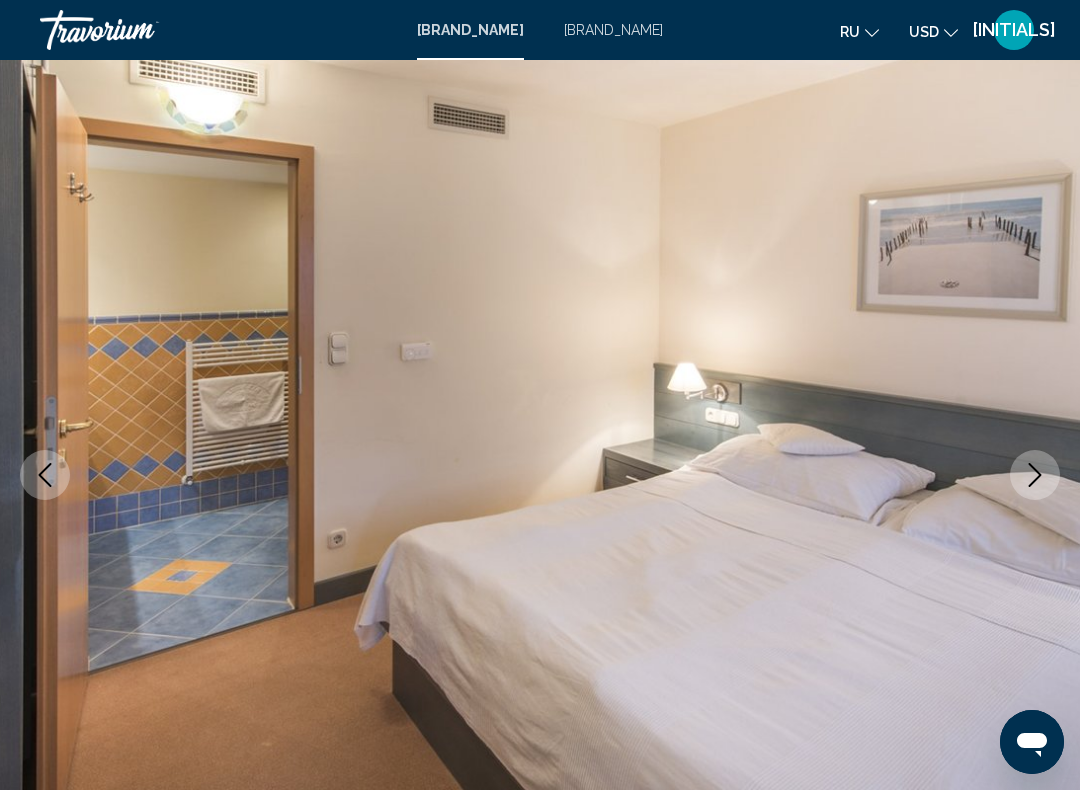 click at bounding box center [1035, 475] 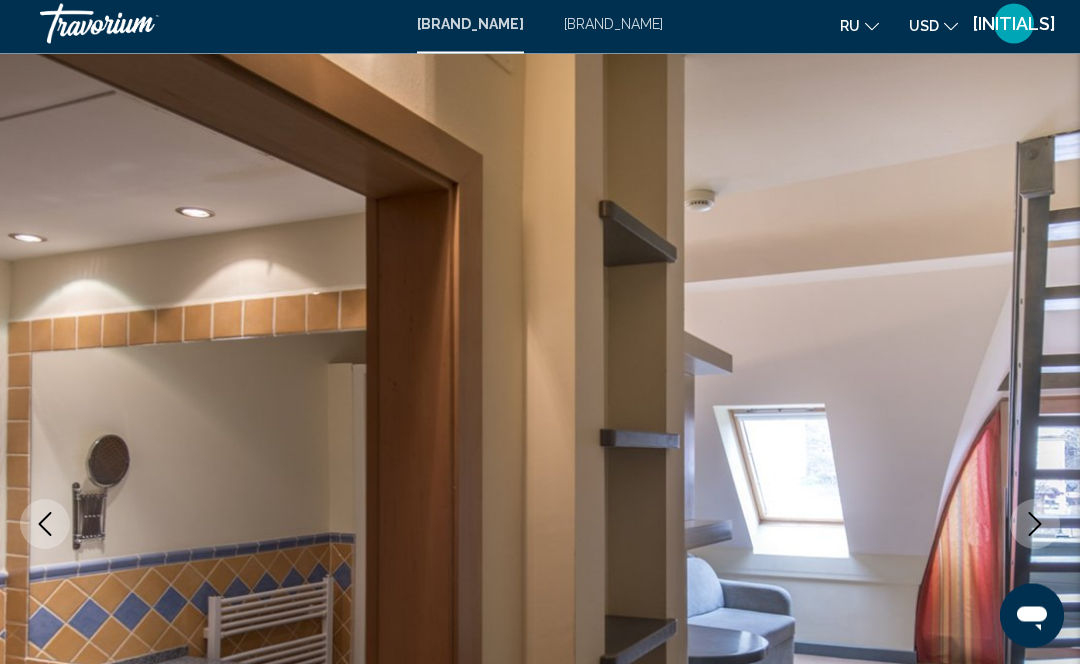 scroll, scrollTop: 0, scrollLeft: 0, axis: both 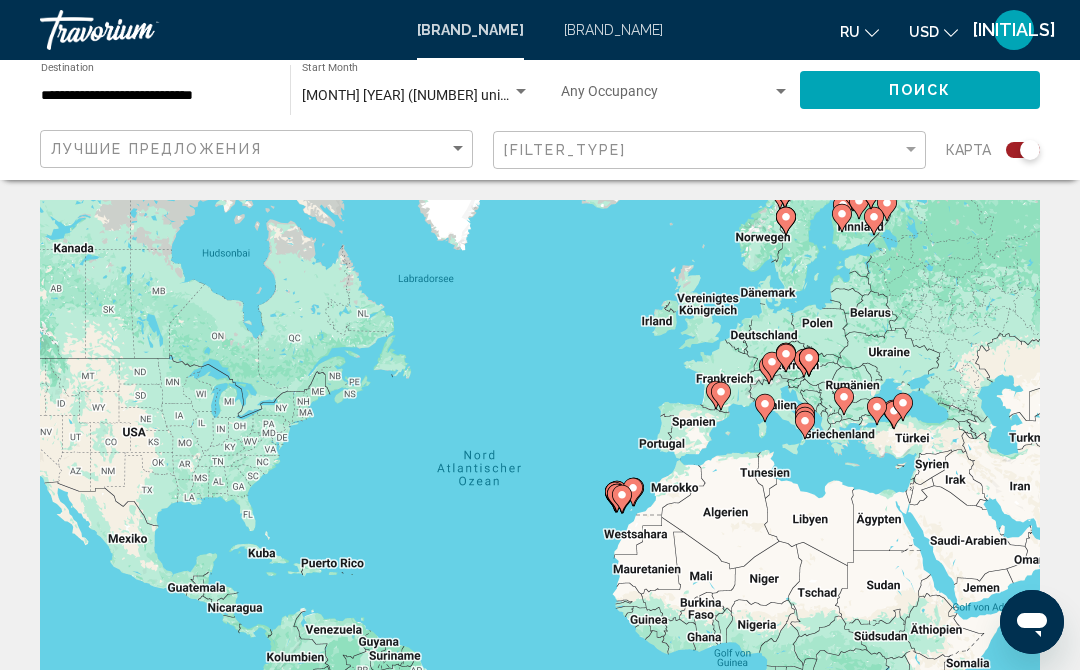 click at bounding box center [1030, 150] 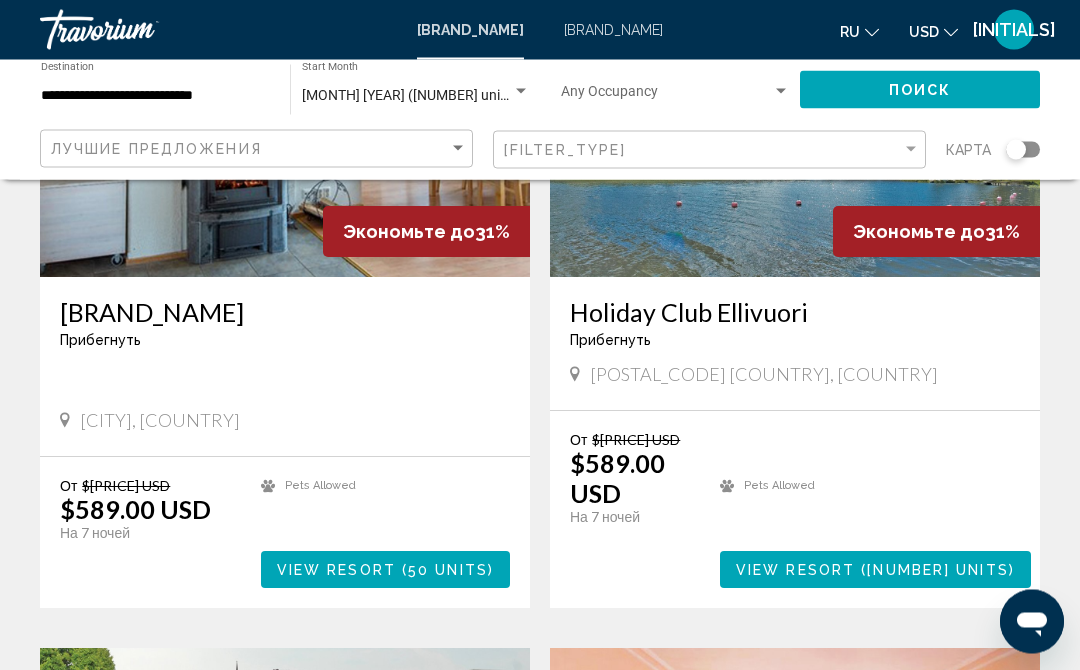 click at bounding box center (1023, 150) 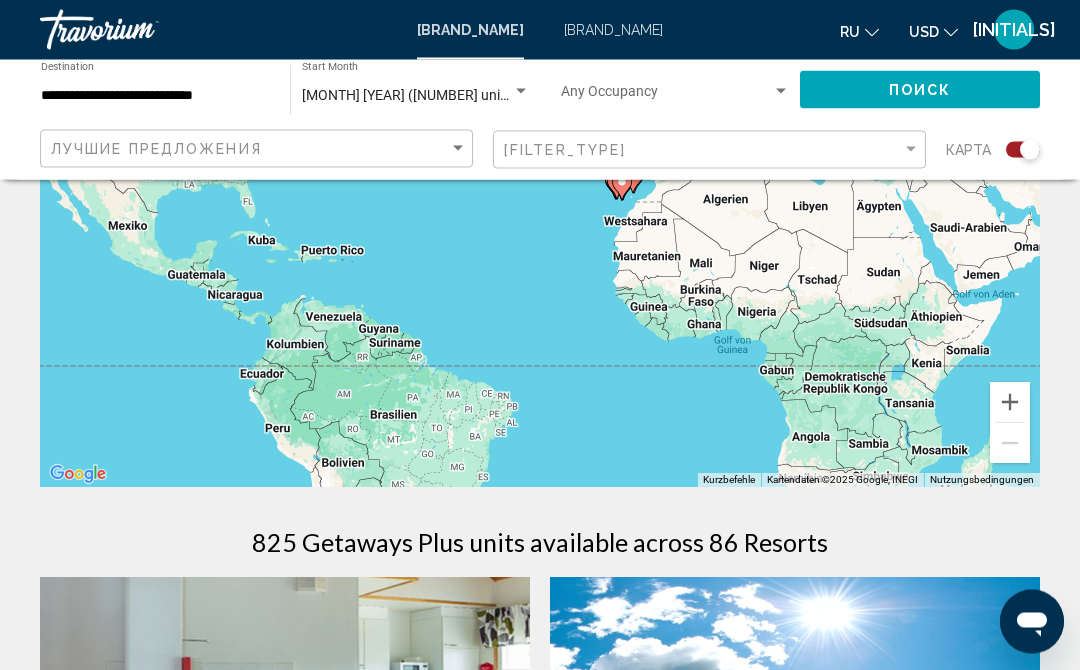 scroll, scrollTop: 313, scrollLeft: 0, axis: vertical 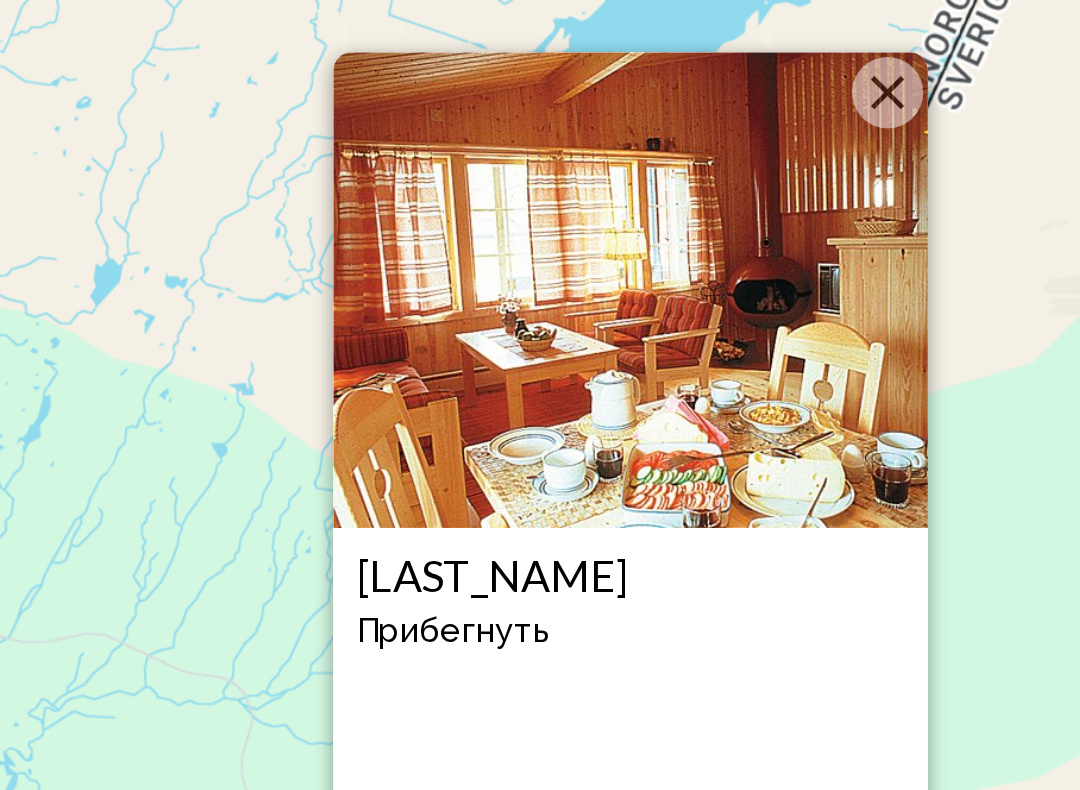 click at bounding box center [648, 247] 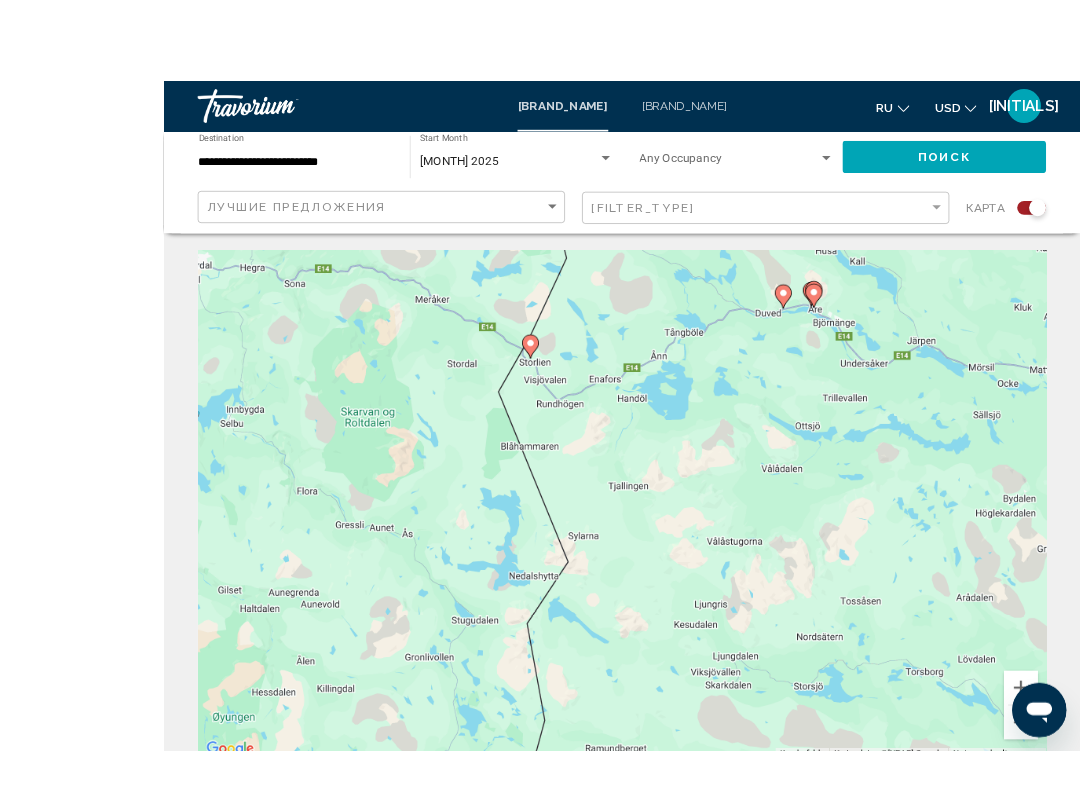 scroll, scrollTop: 1, scrollLeft: 0, axis: vertical 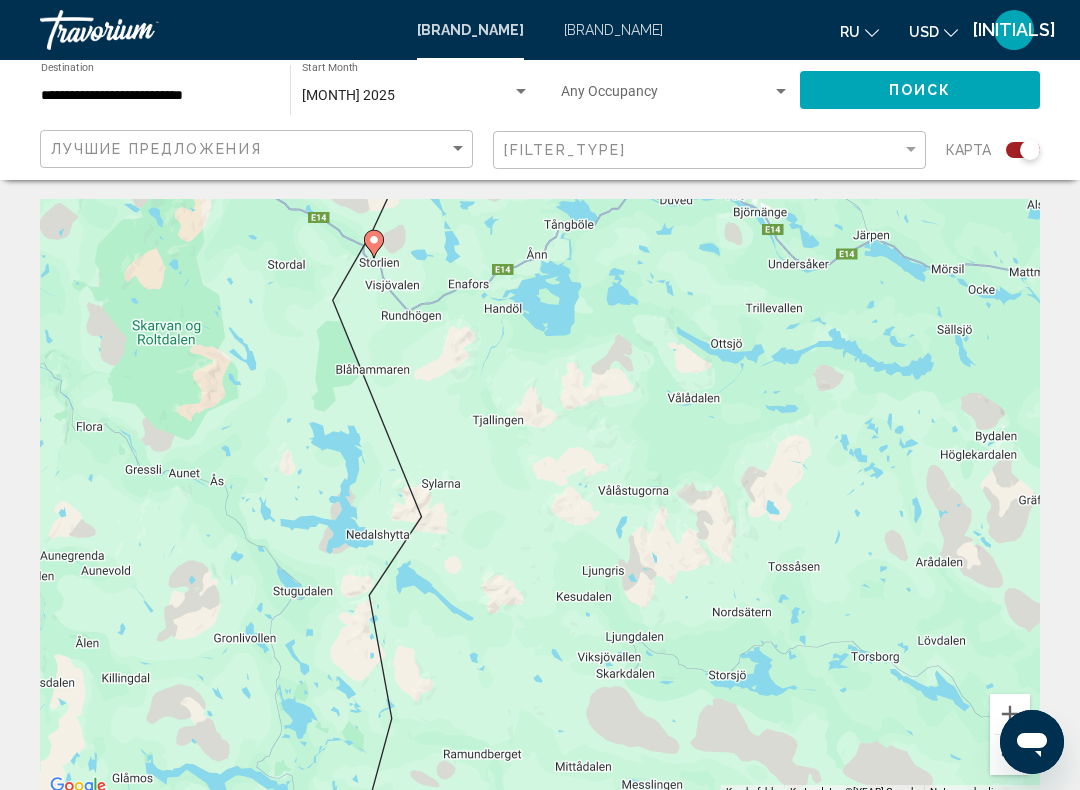 click at bounding box center (1030, 150) 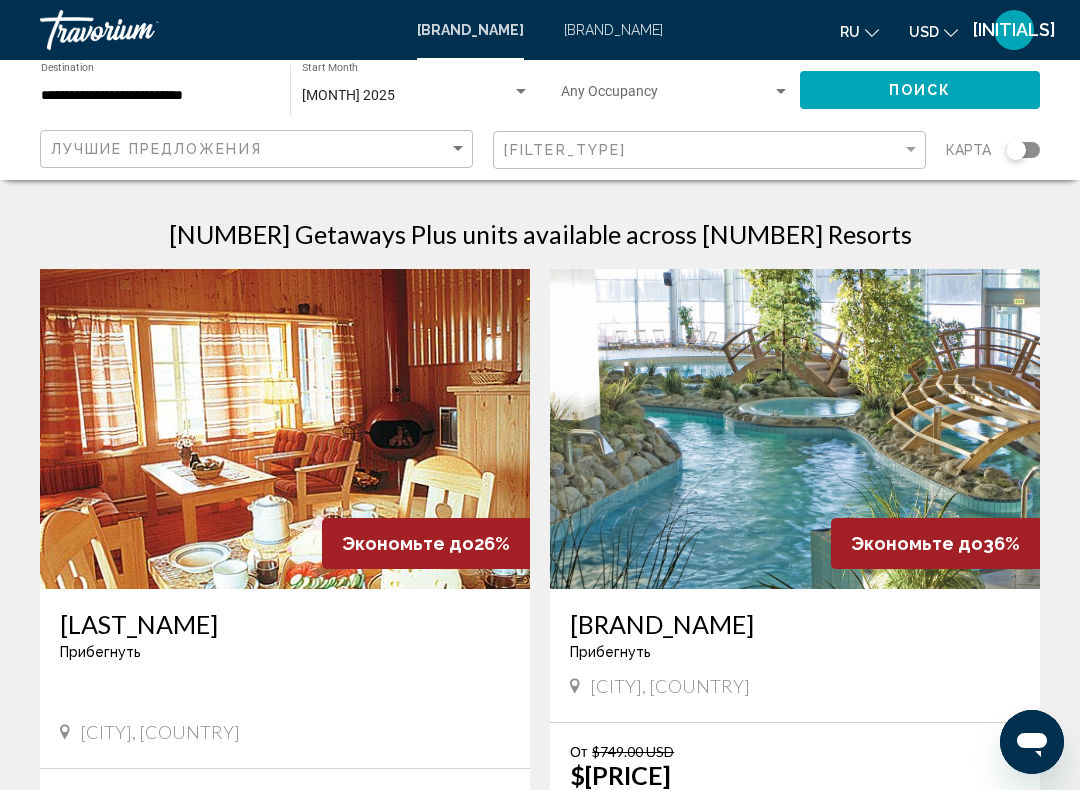 click at bounding box center (795, 429) 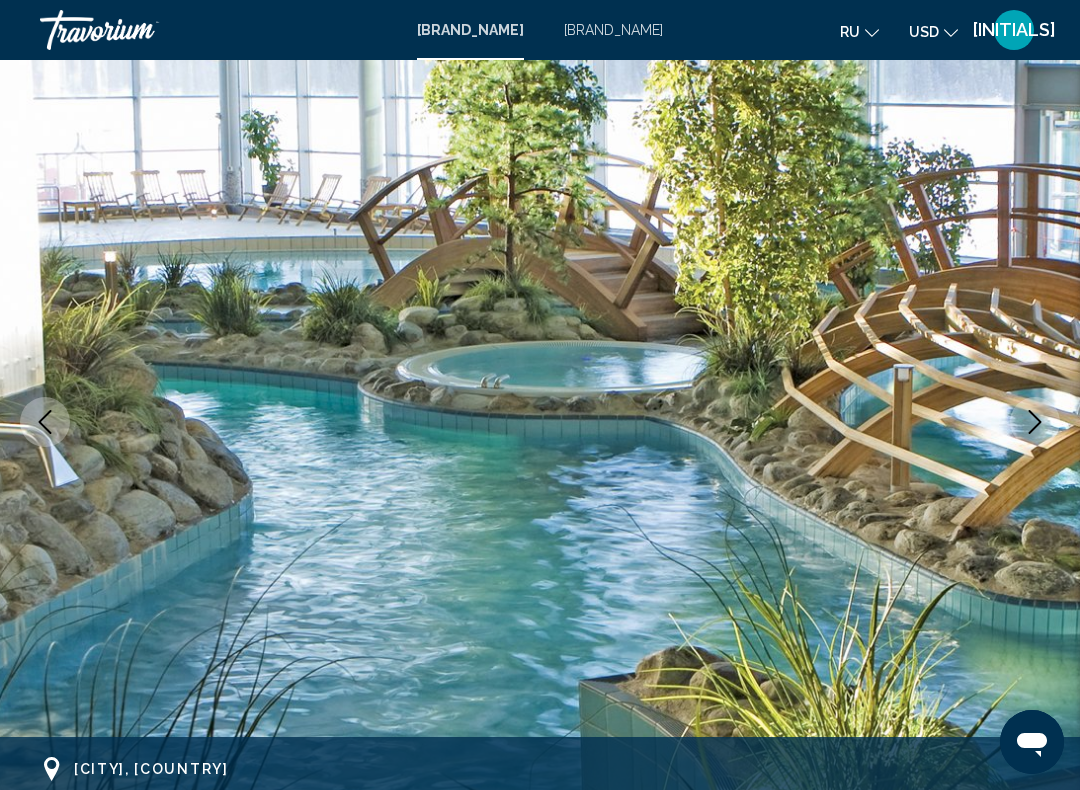 scroll, scrollTop: 112, scrollLeft: 0, axis: vertical 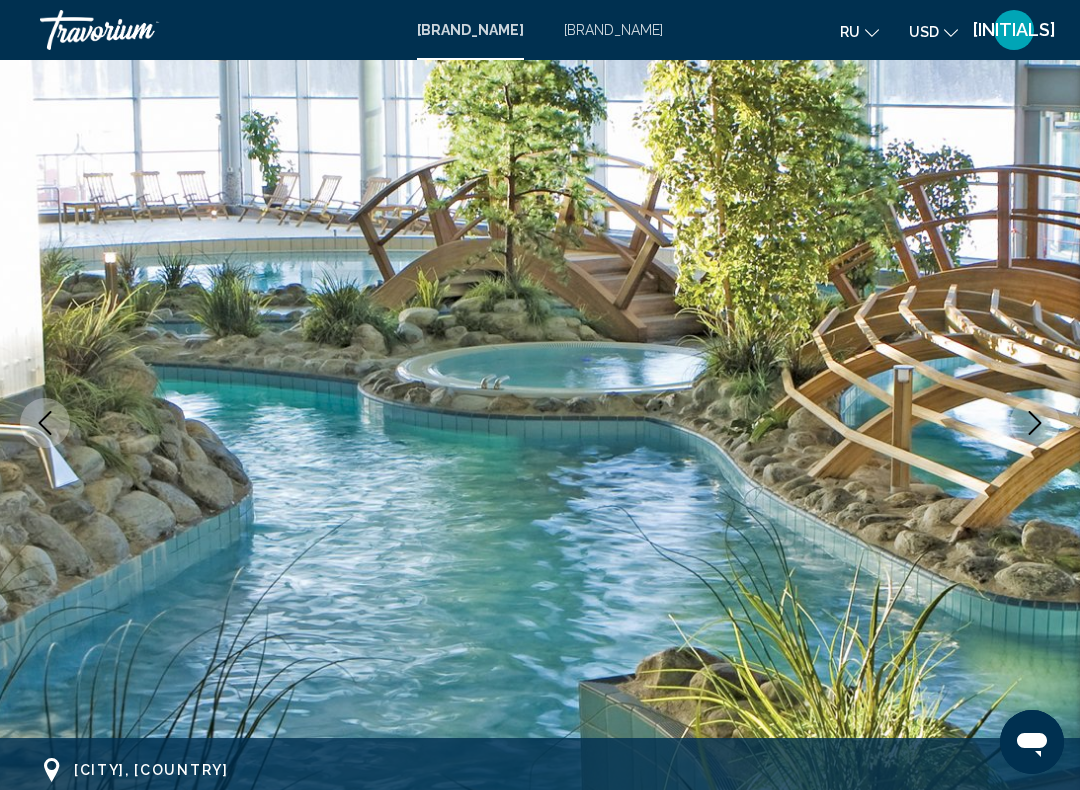 click at bounding box center [1035, 423] 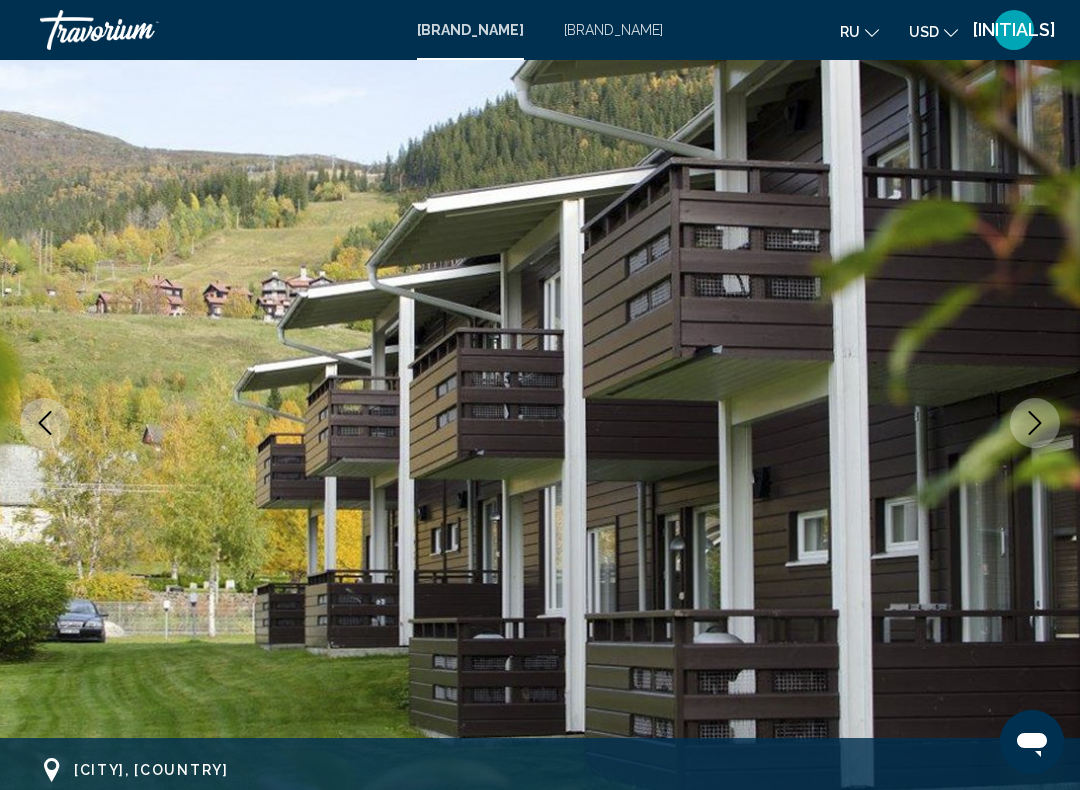 click at bounding box center (1035, 423) 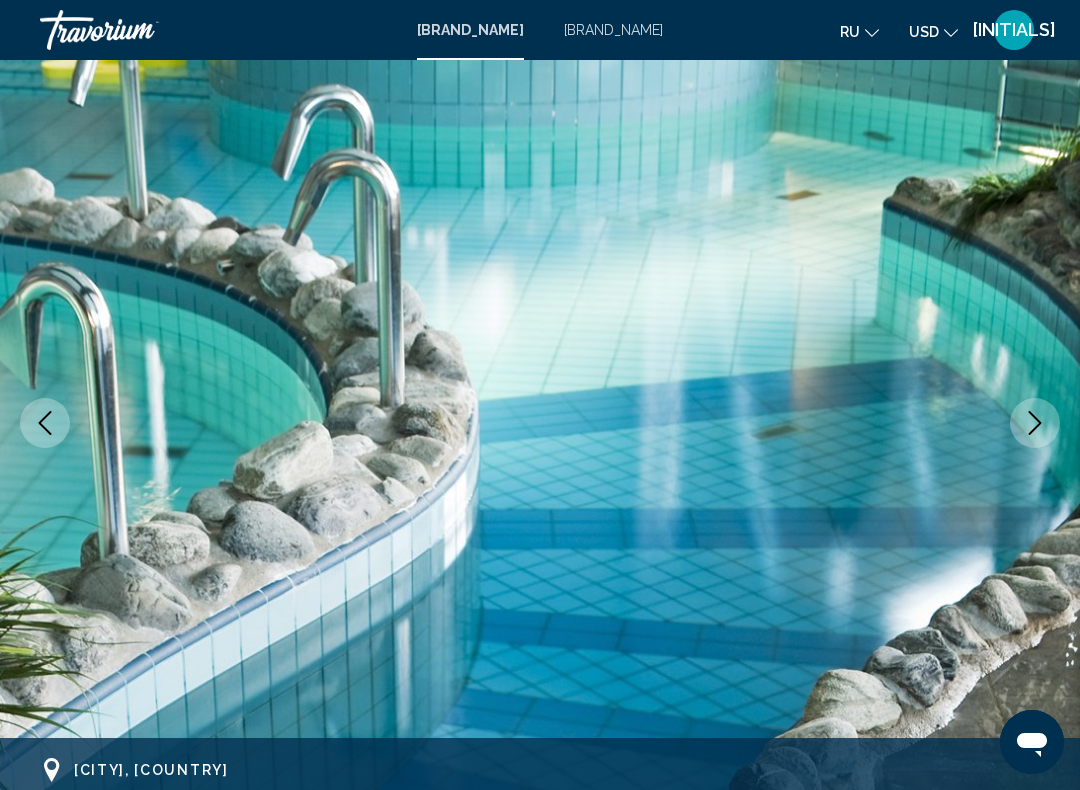 click at bounding box center [1035, 423] 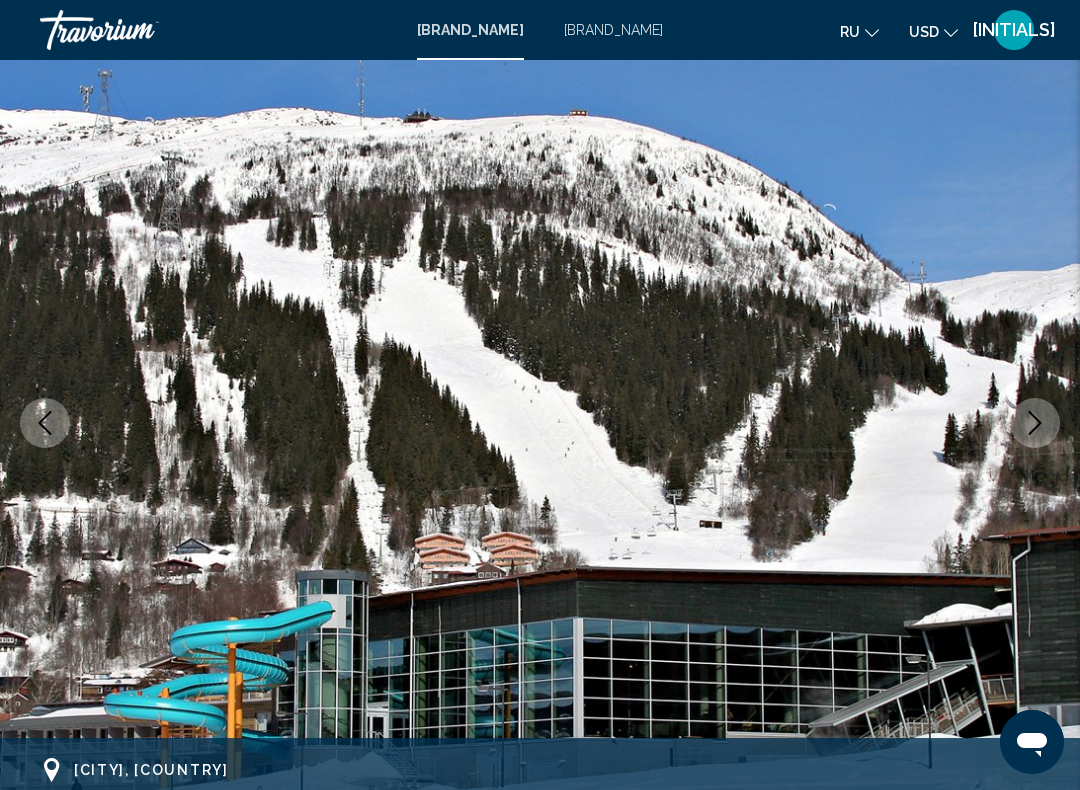 click at bounding box center [1035, 423] 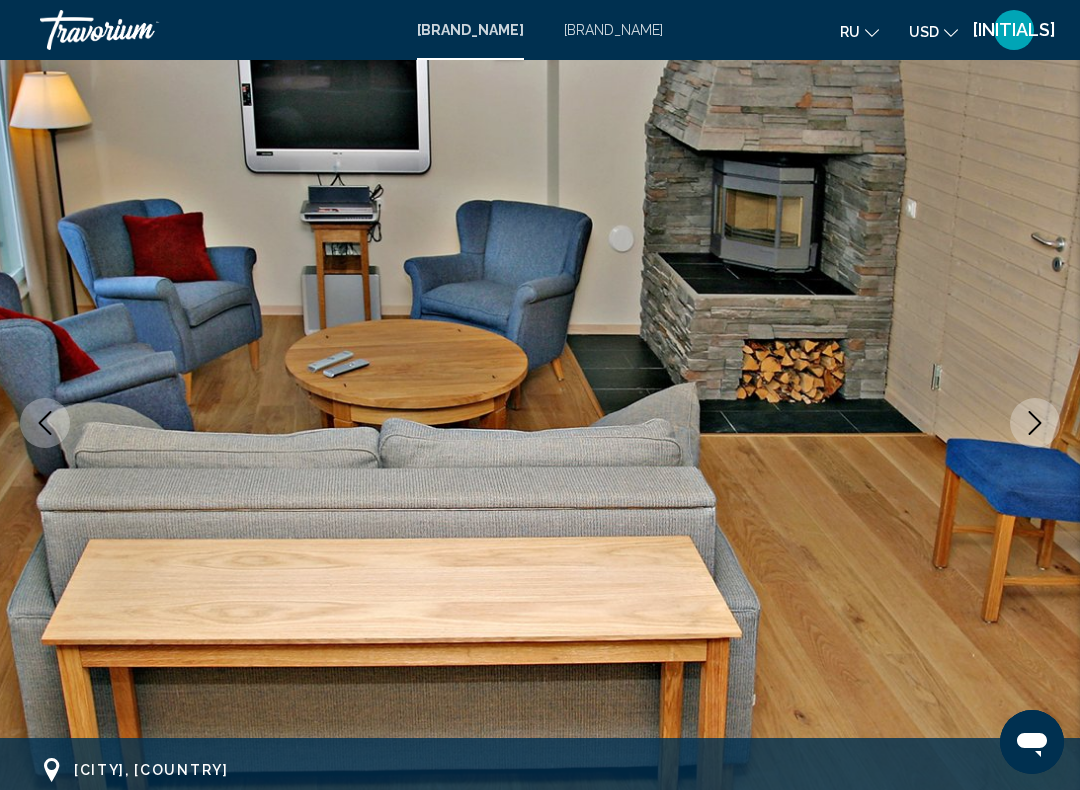 click at bounding box center [1035, 423] 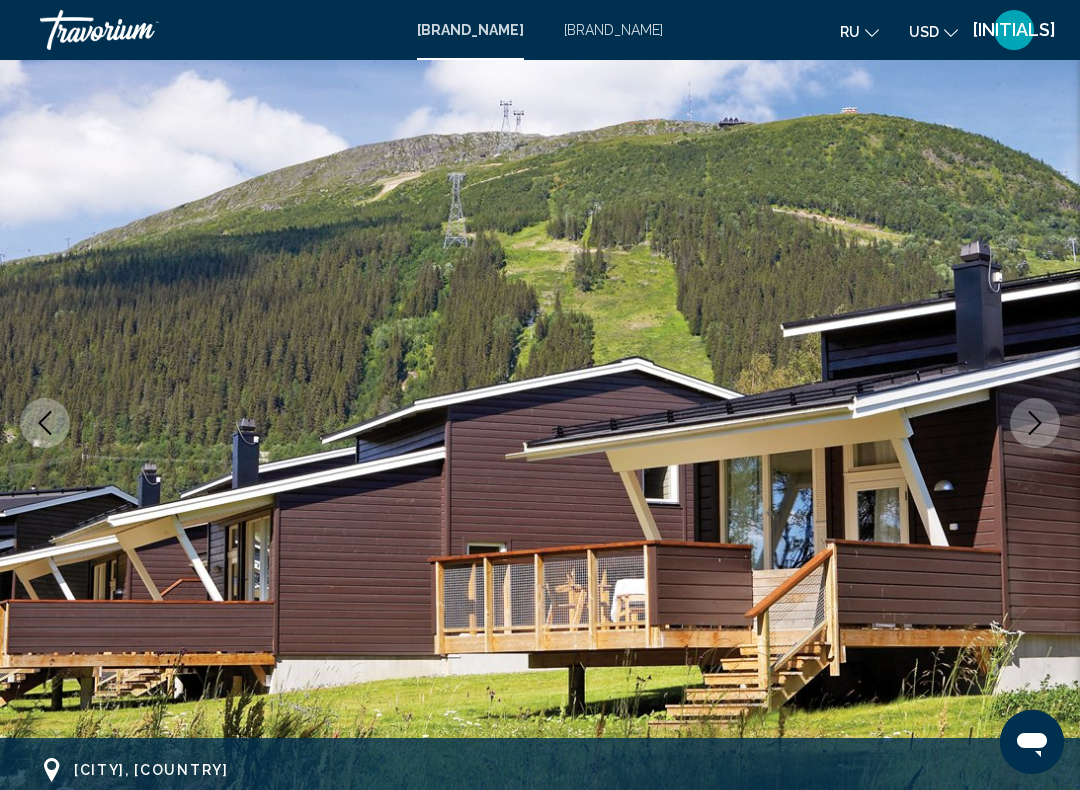 click at bounding box center [1035, 423] 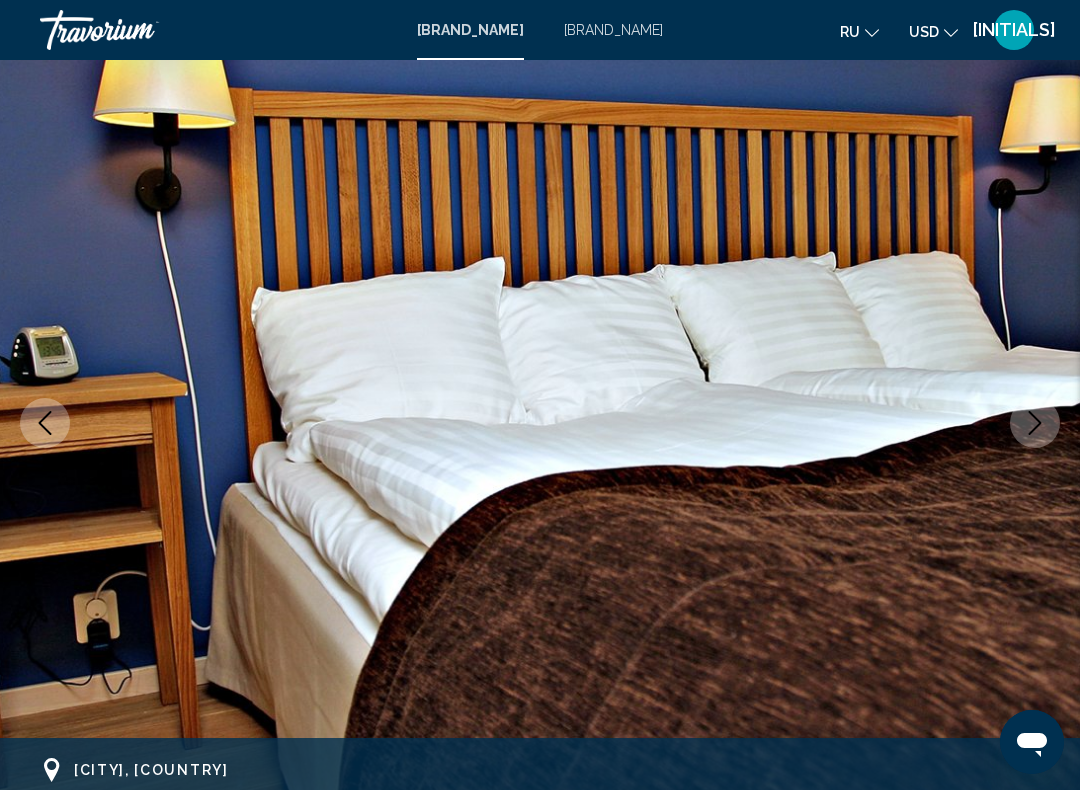 click at bounding box center [1035, 423] 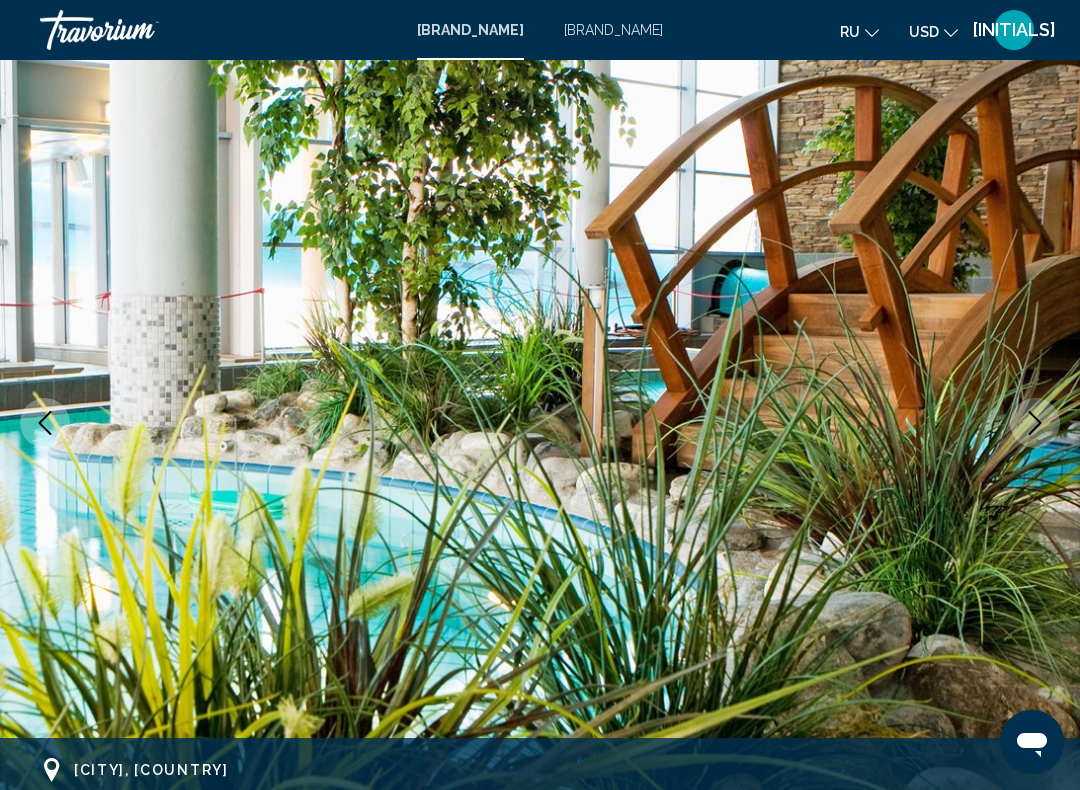 click at bounding box center [1035, 423] 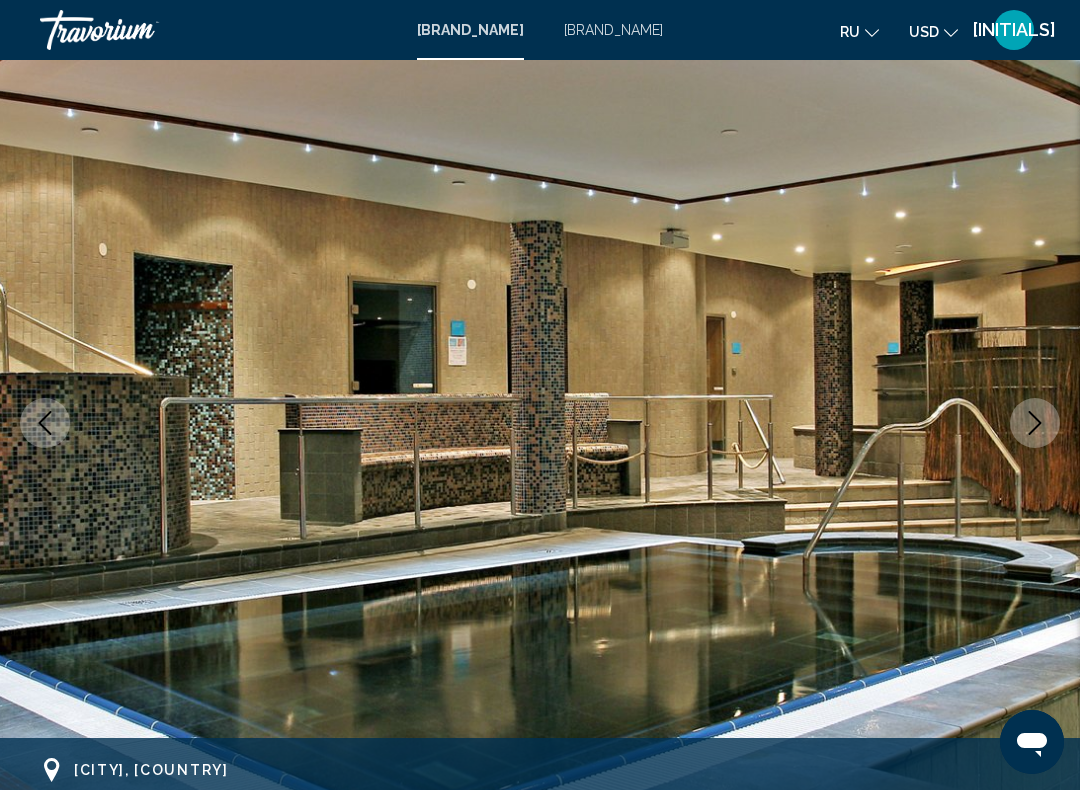 click at bounding box center [1035, 423] 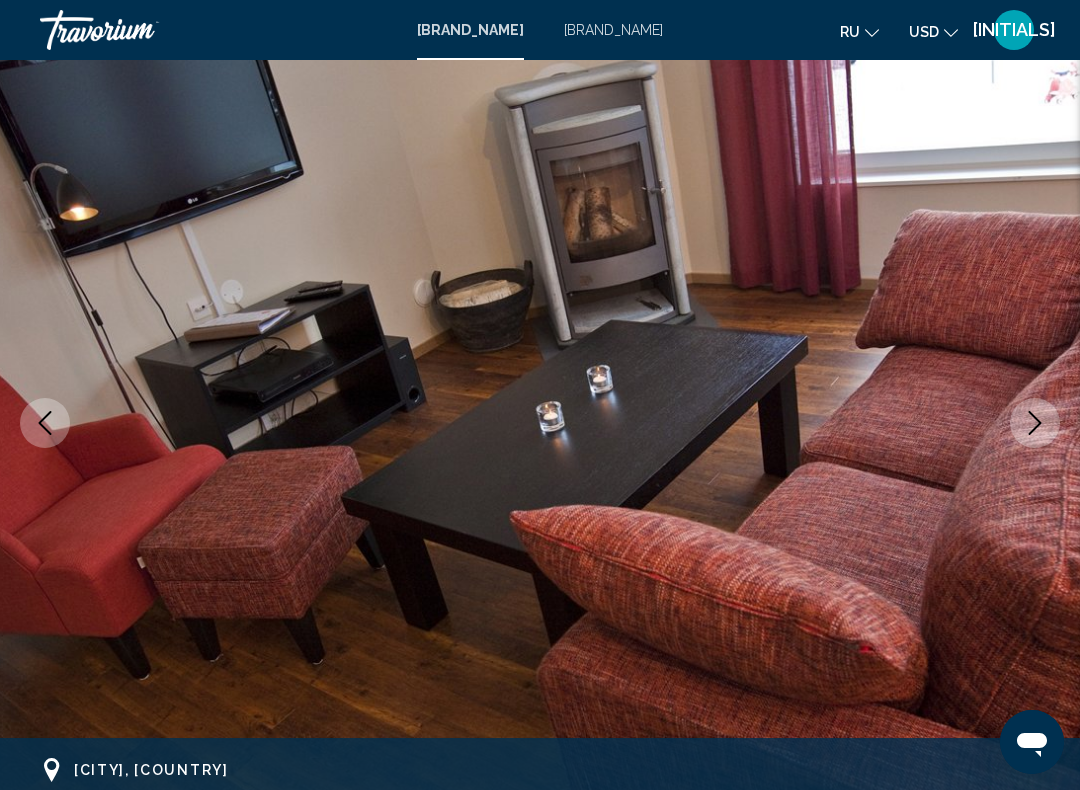 click at bounding box center [1035, 423] 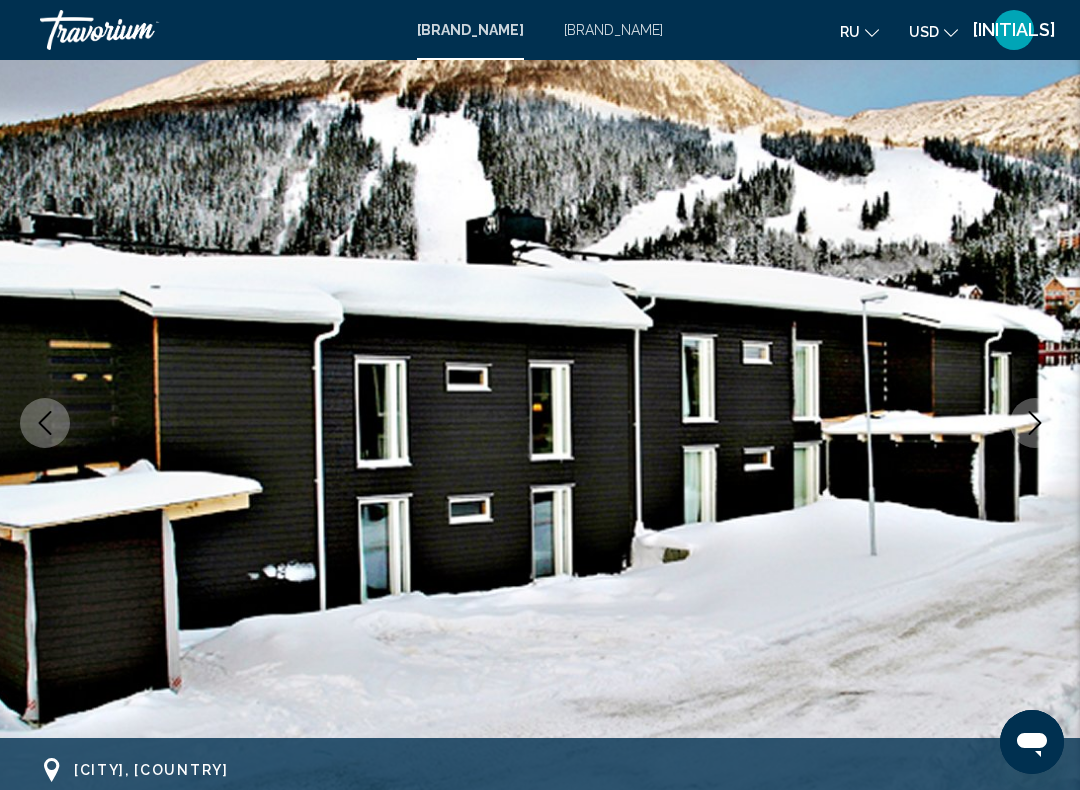 click at bounding box center [1035, 423] 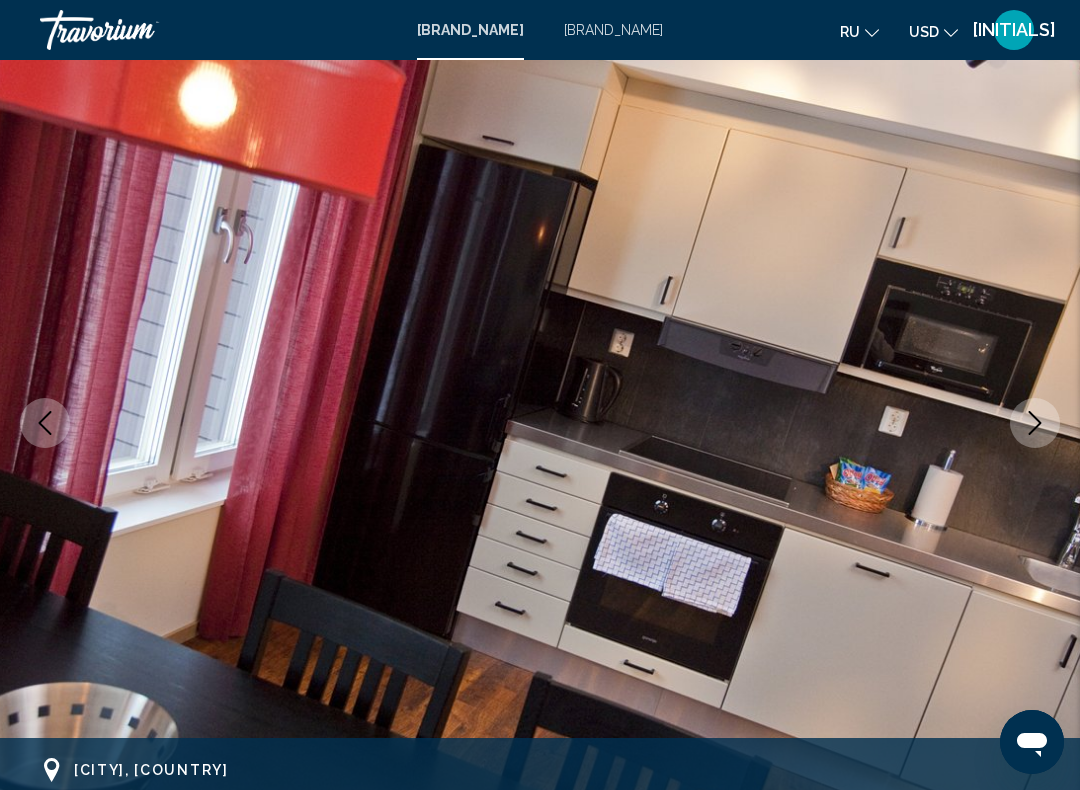 click at bounding box center (1035, 423) 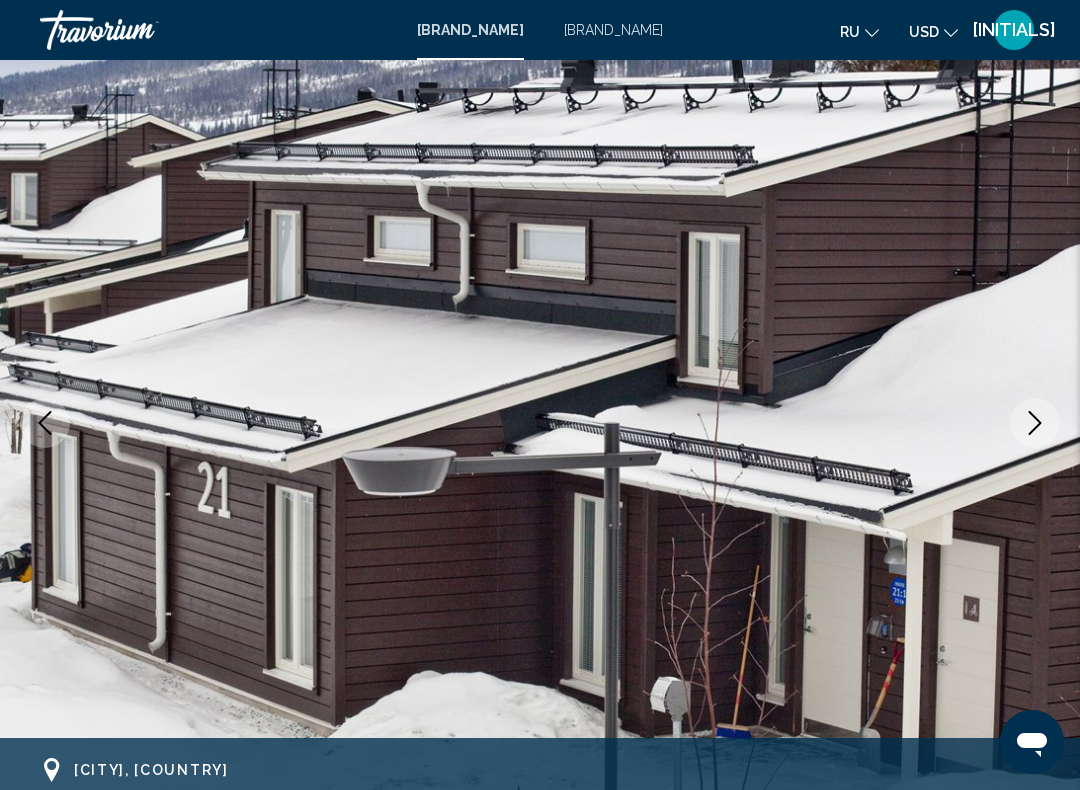 click at bounding box center (1035, 423) 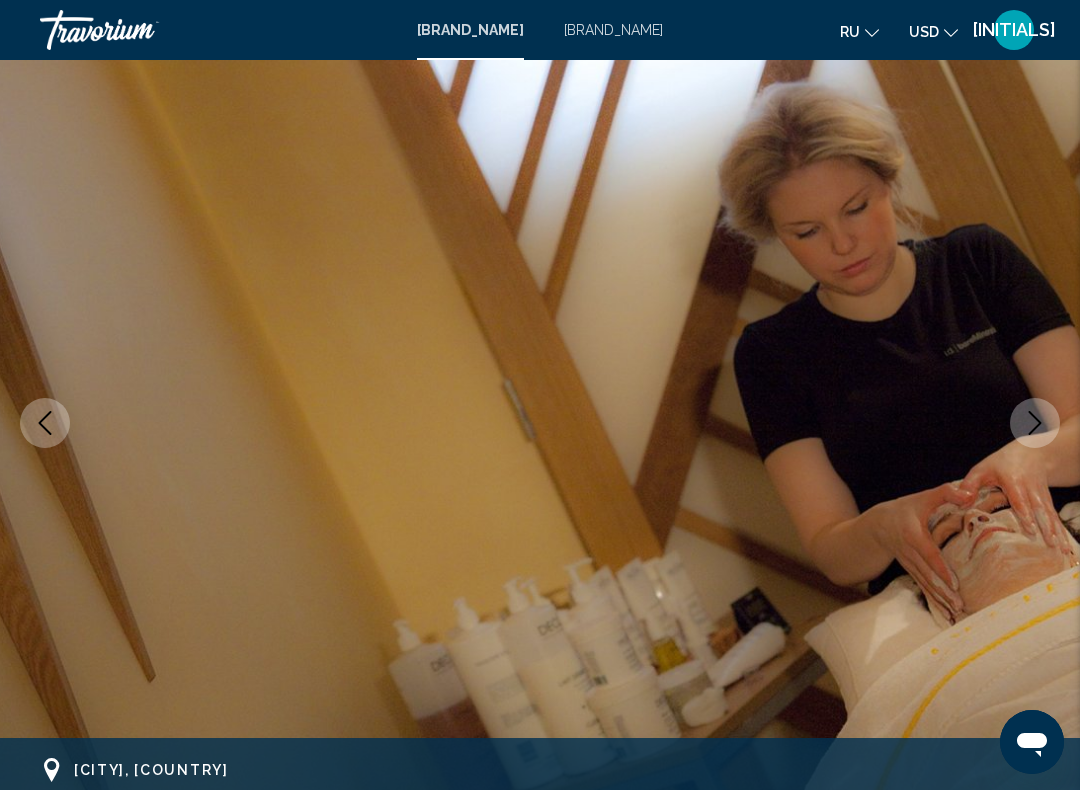 click at bounding box center [1035, 423] 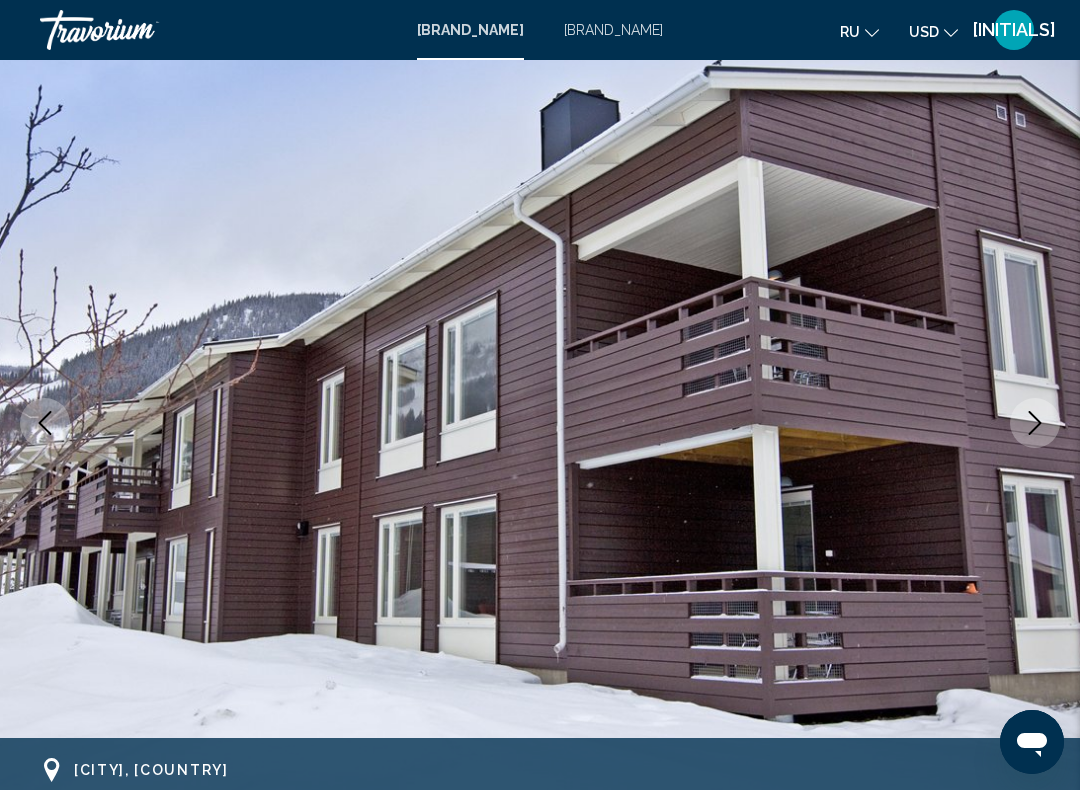 click at bounding box center [1035, 423] 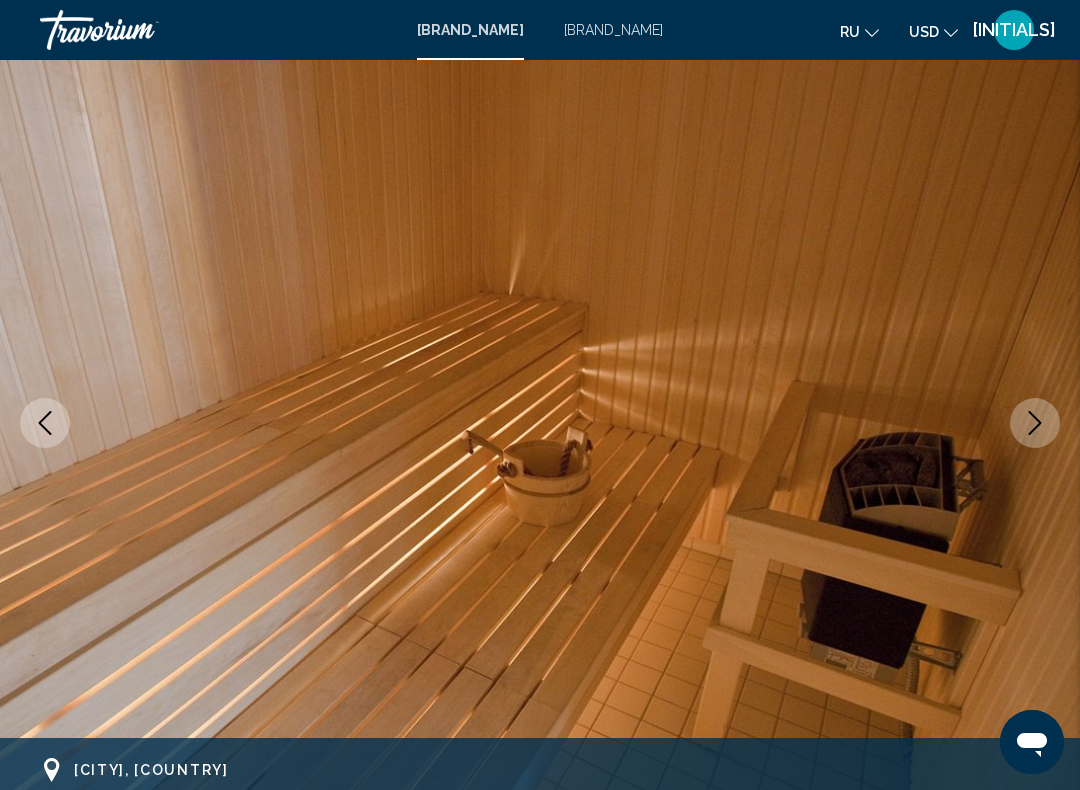 click at bounding box center (1035, 423) 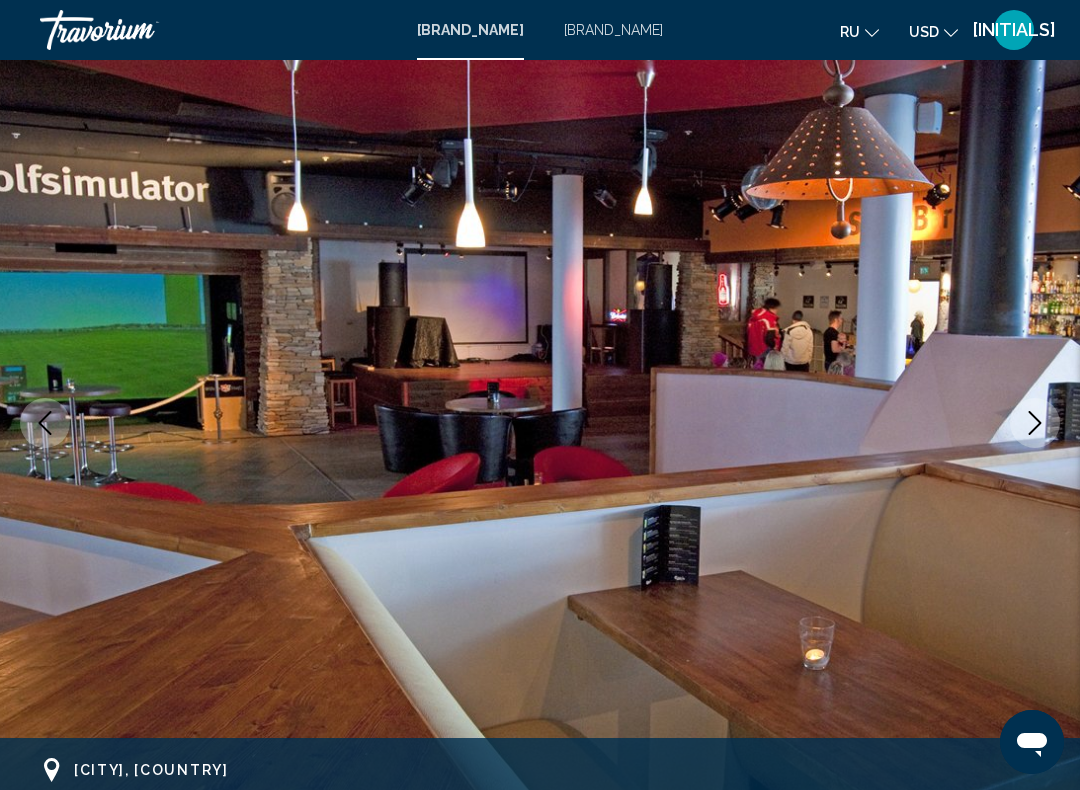 click at bounding box center (1035, 423) 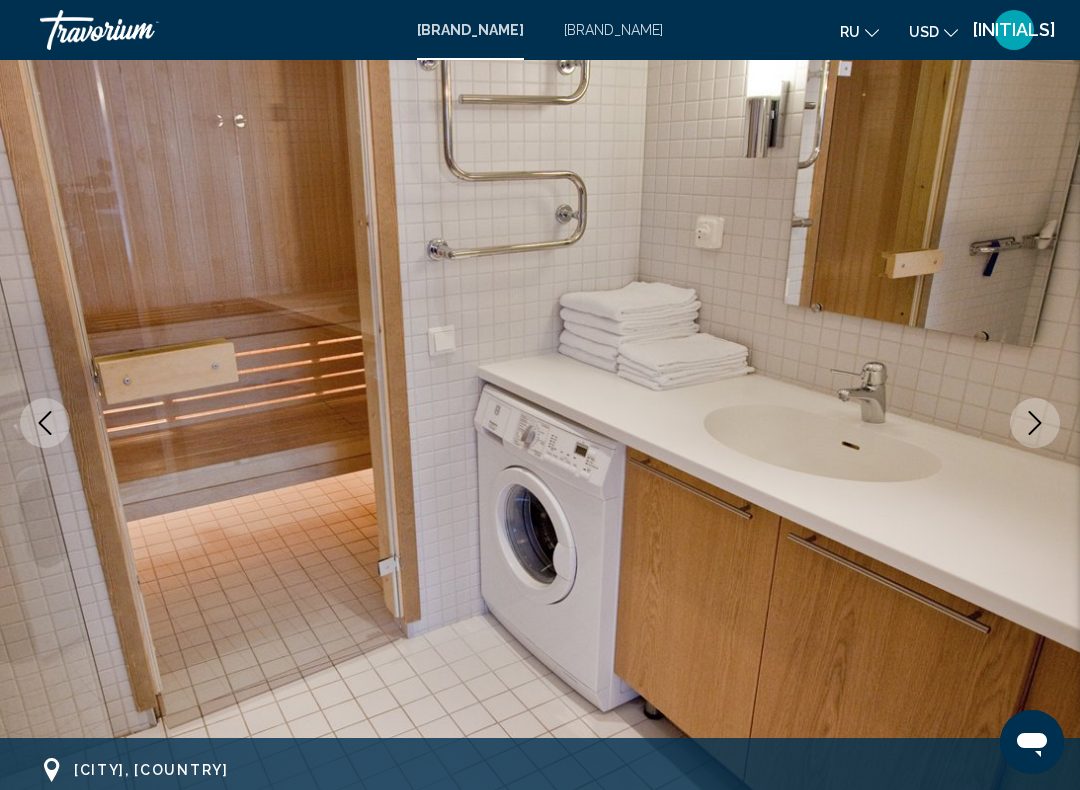 click at bounding box center (1035, 423) 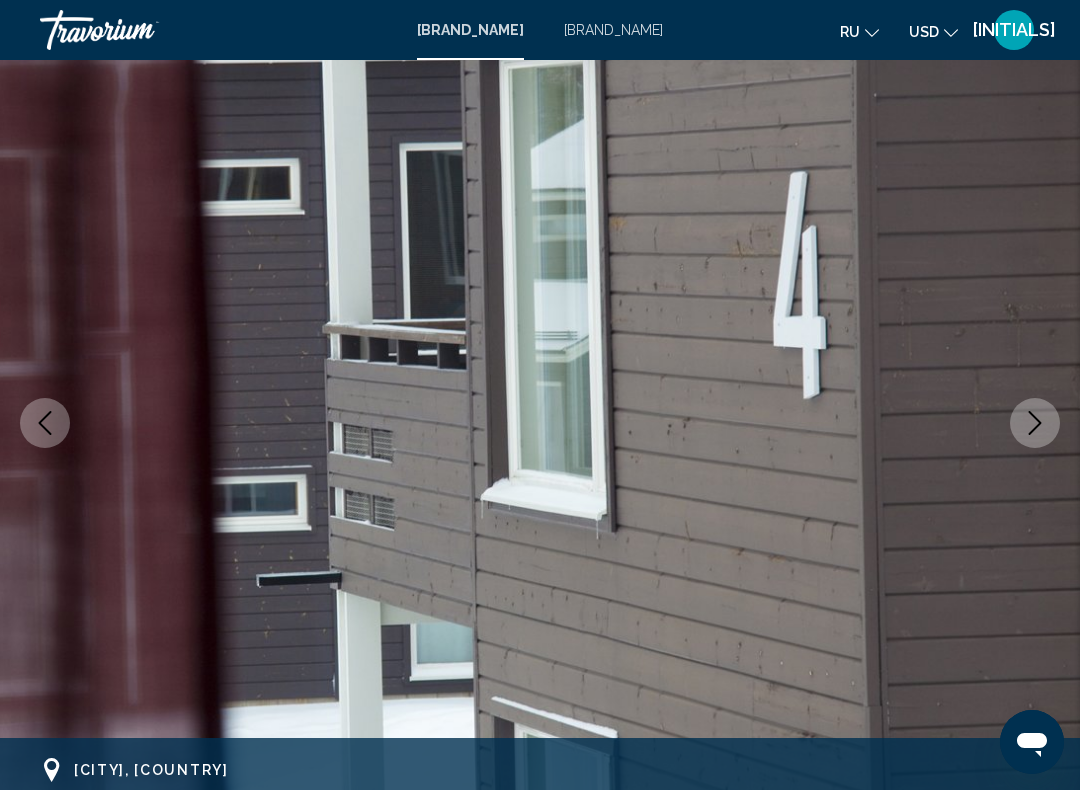 click at bounding box center (1035, 423) 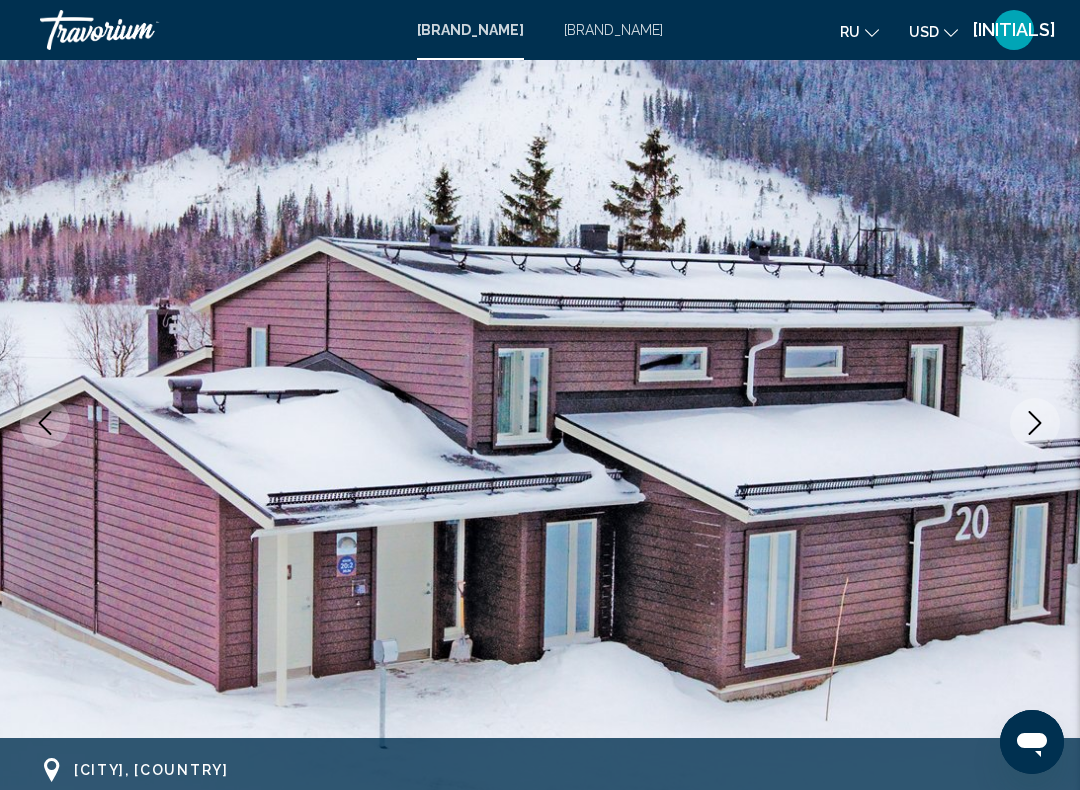 click at bounding box center (1035, 423) 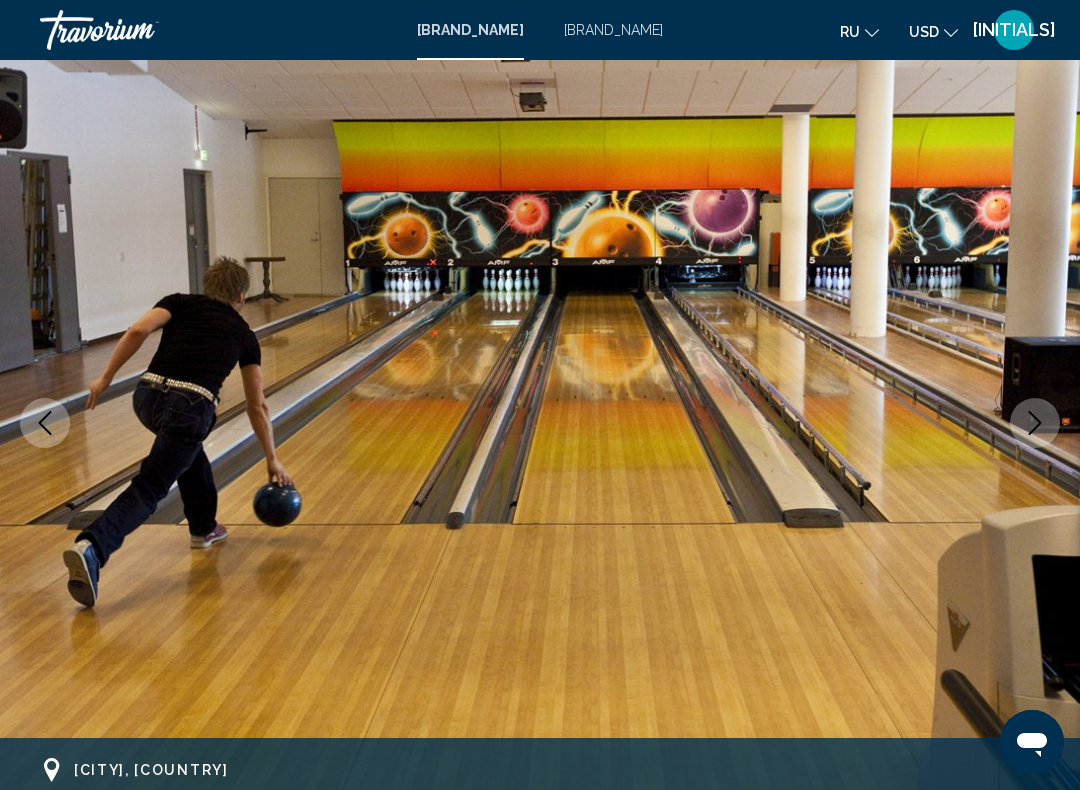 click at bounding box center (1035, 423) 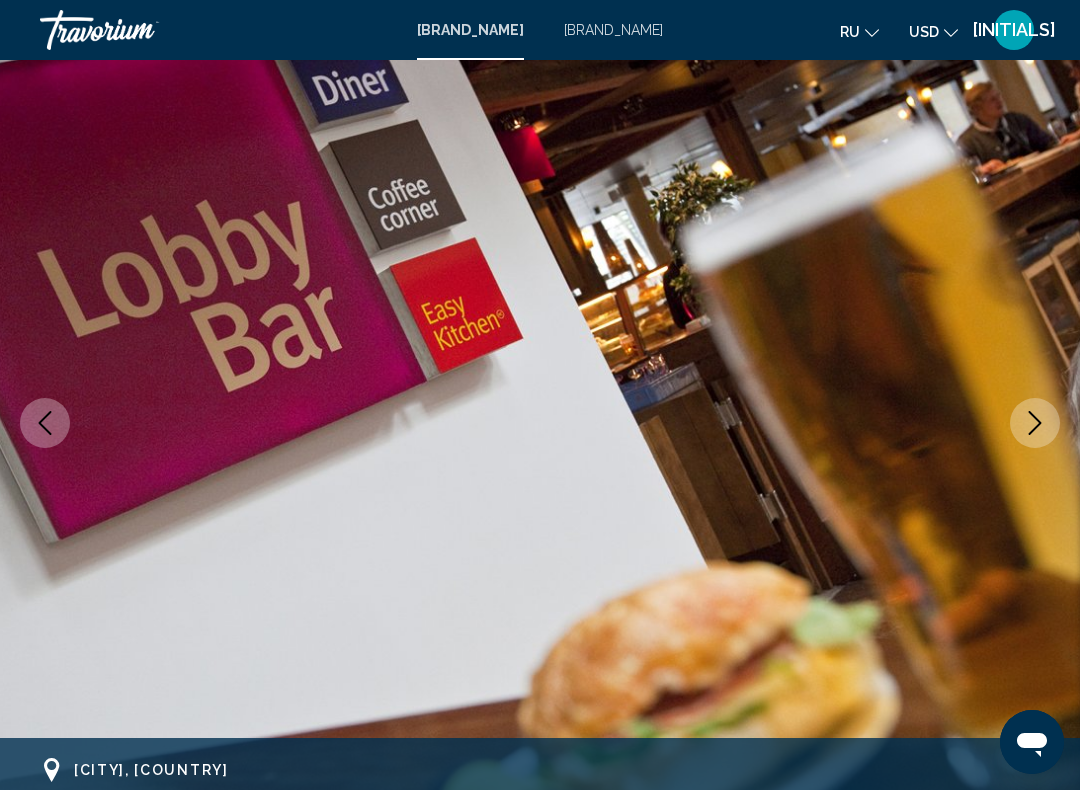 click at bounding box center (1035, 423) 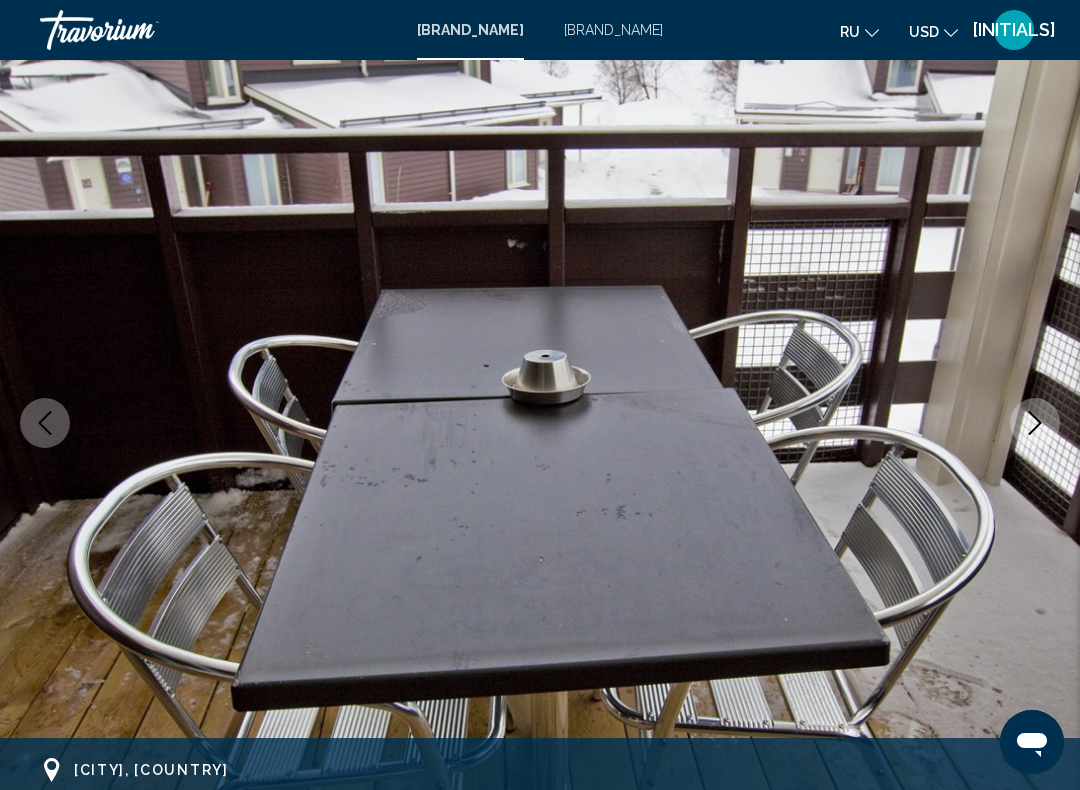 click at bounding box center [1035, 423] 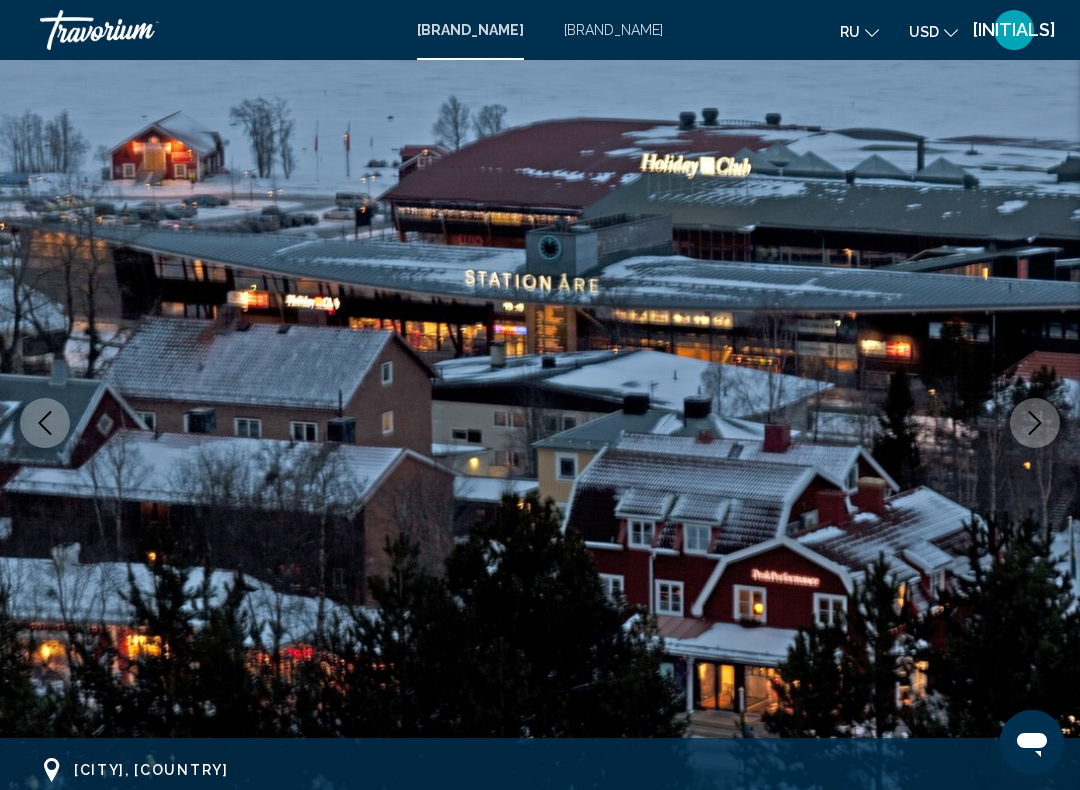 click at bounding box center (1035, 423) 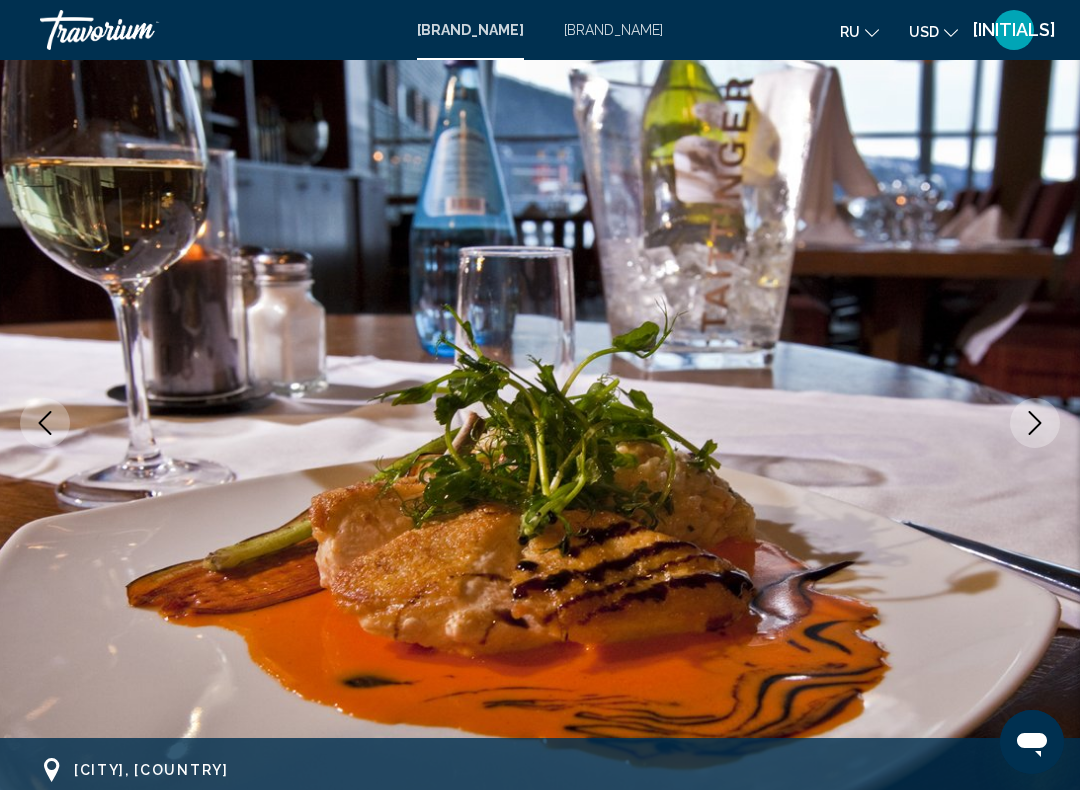 click at bounding box center [1035, 423] 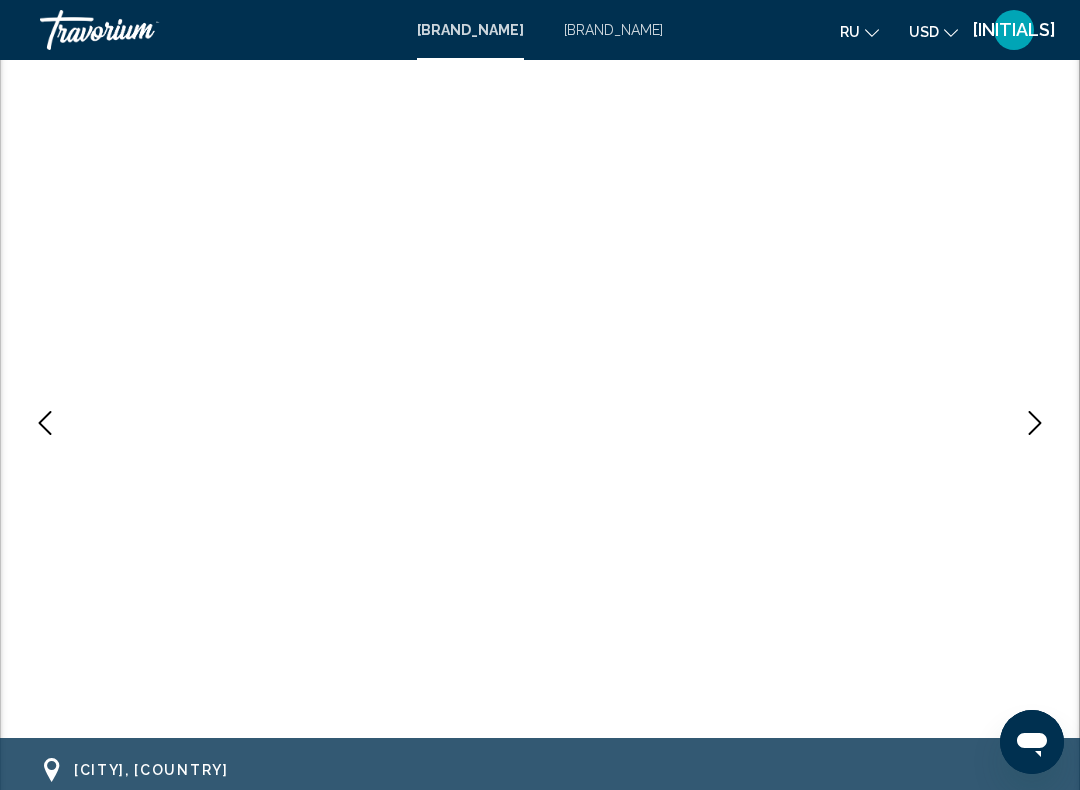click at bounding box center (1035, 423) 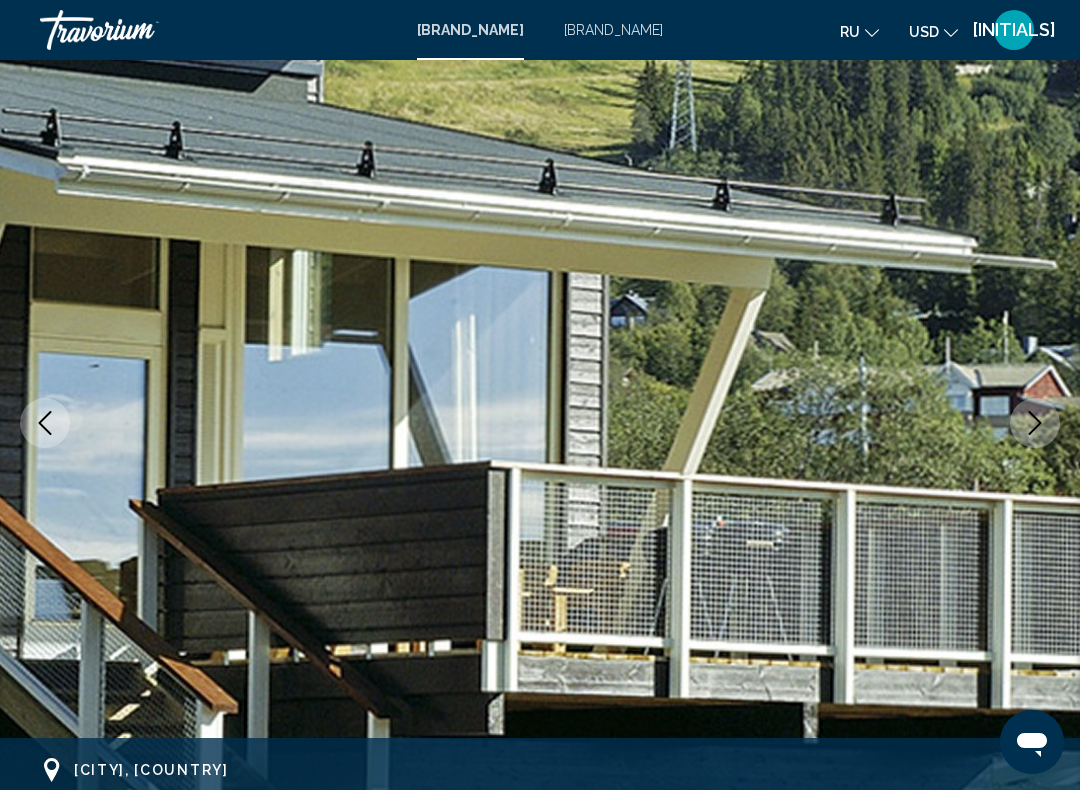 click at bounding box center (1035, 423) 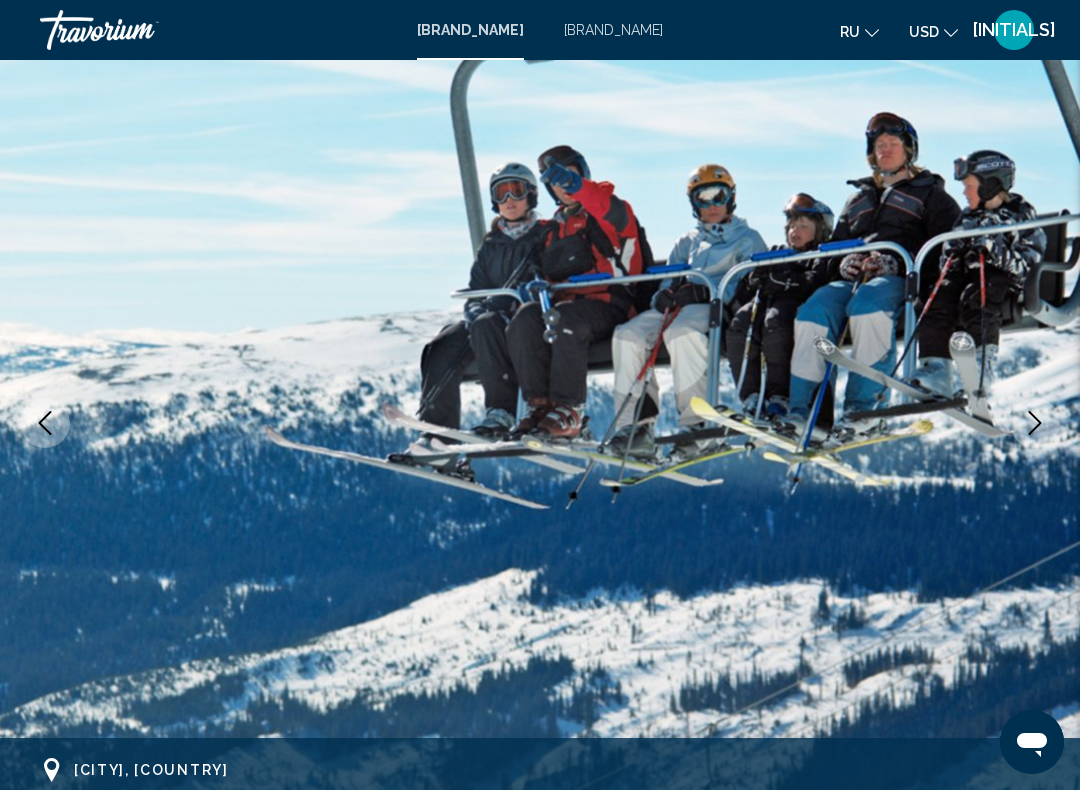 click at bounding box center [1035, 423] 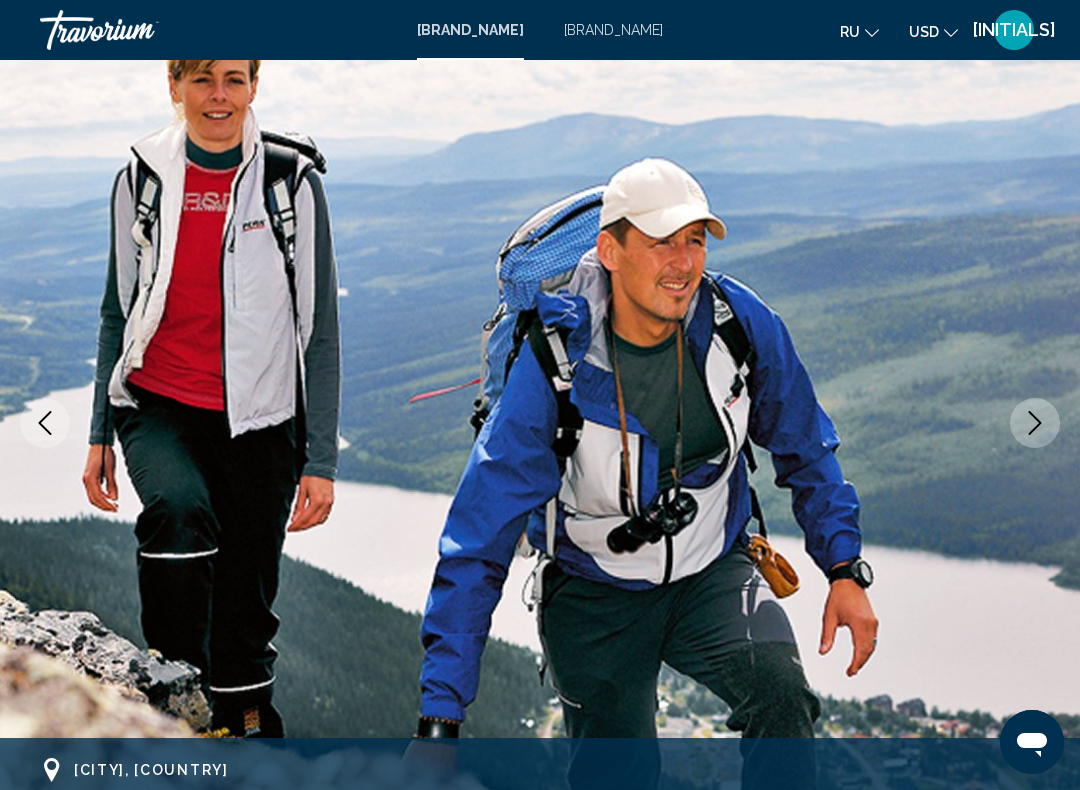 click at bounding box center [1035, 423] 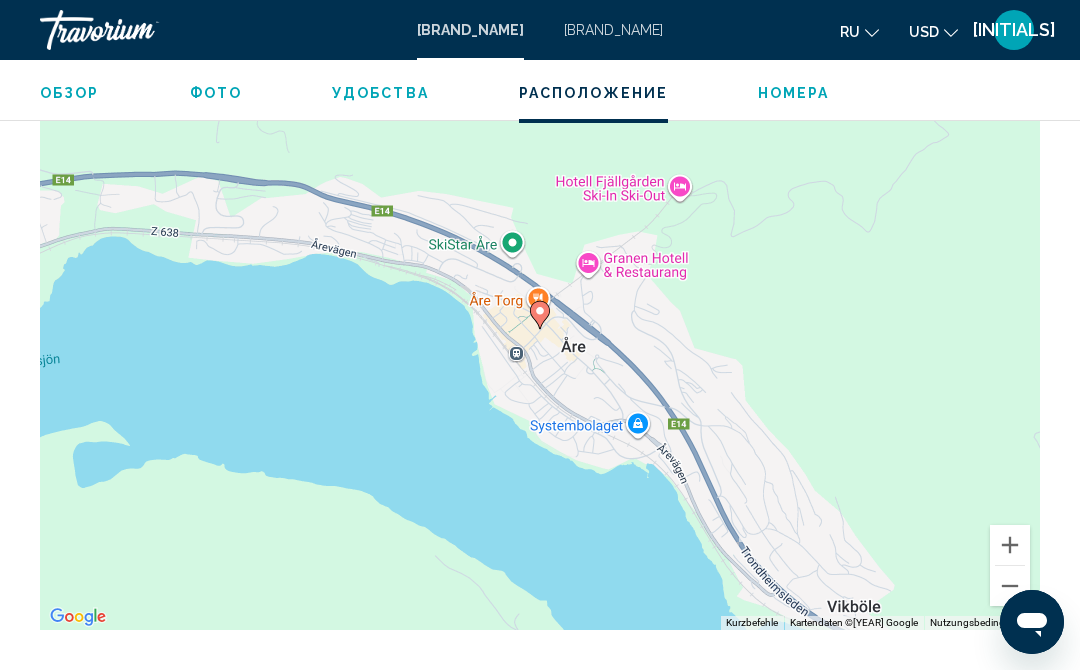 scroll, scrollTop: 2628, scrollLeft: 0, axis: vertical 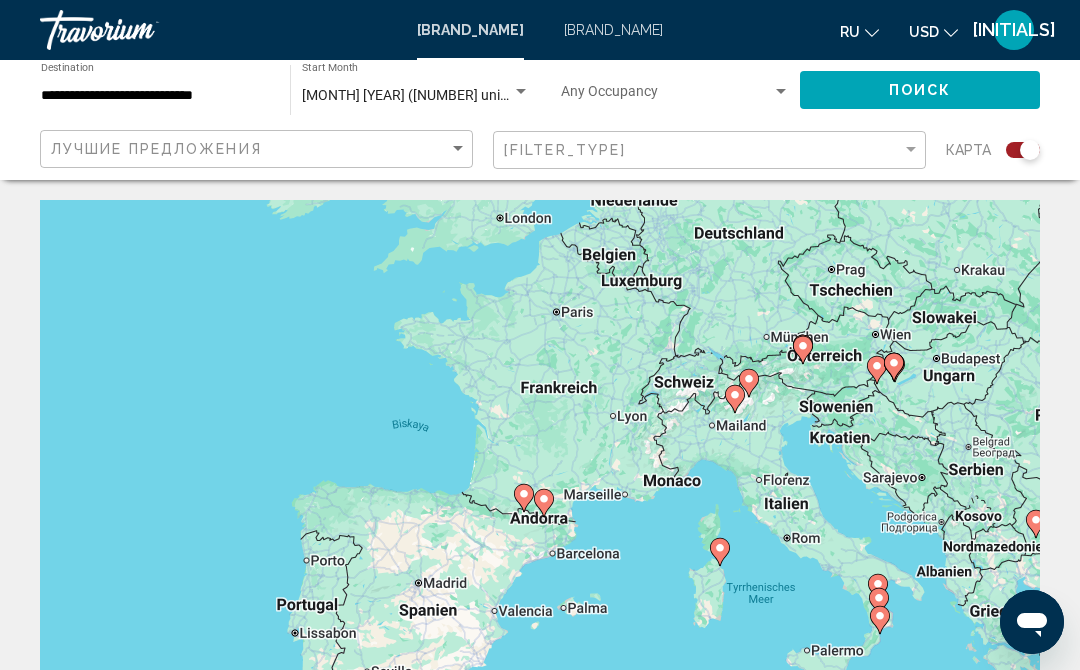 click at bounding box center (1023, 150) 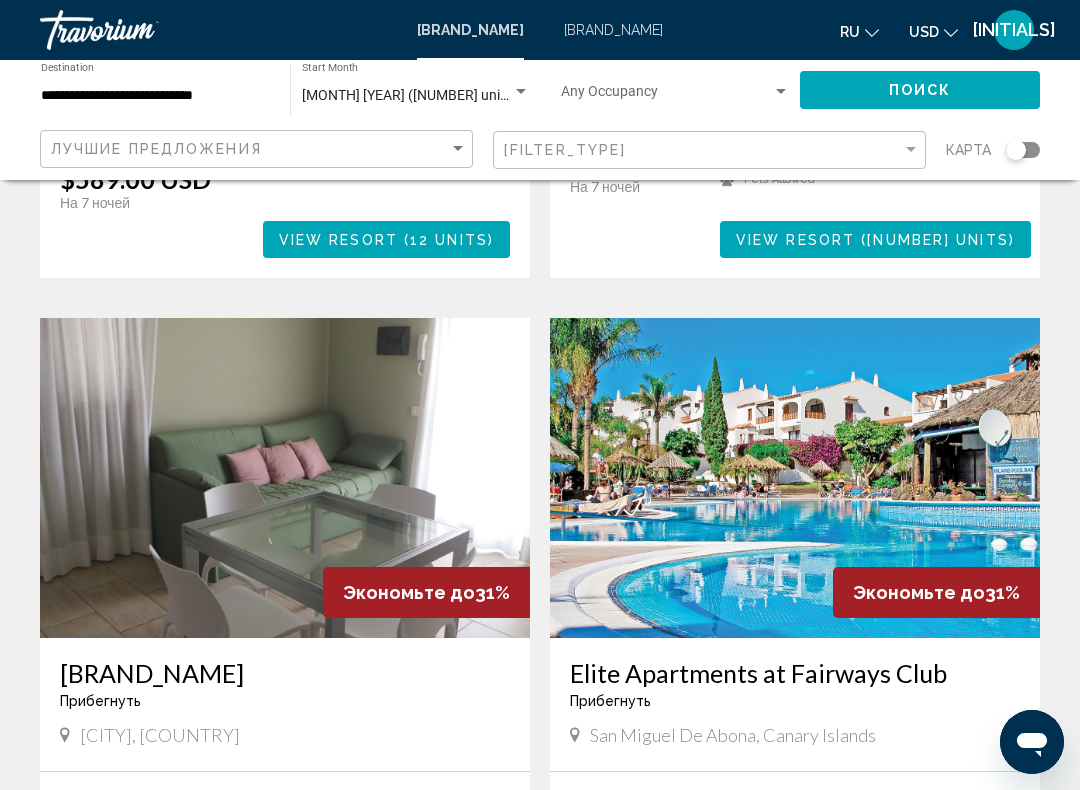 scroll, scrollTop: 2012, scrollLeft: 0, axis: vertical 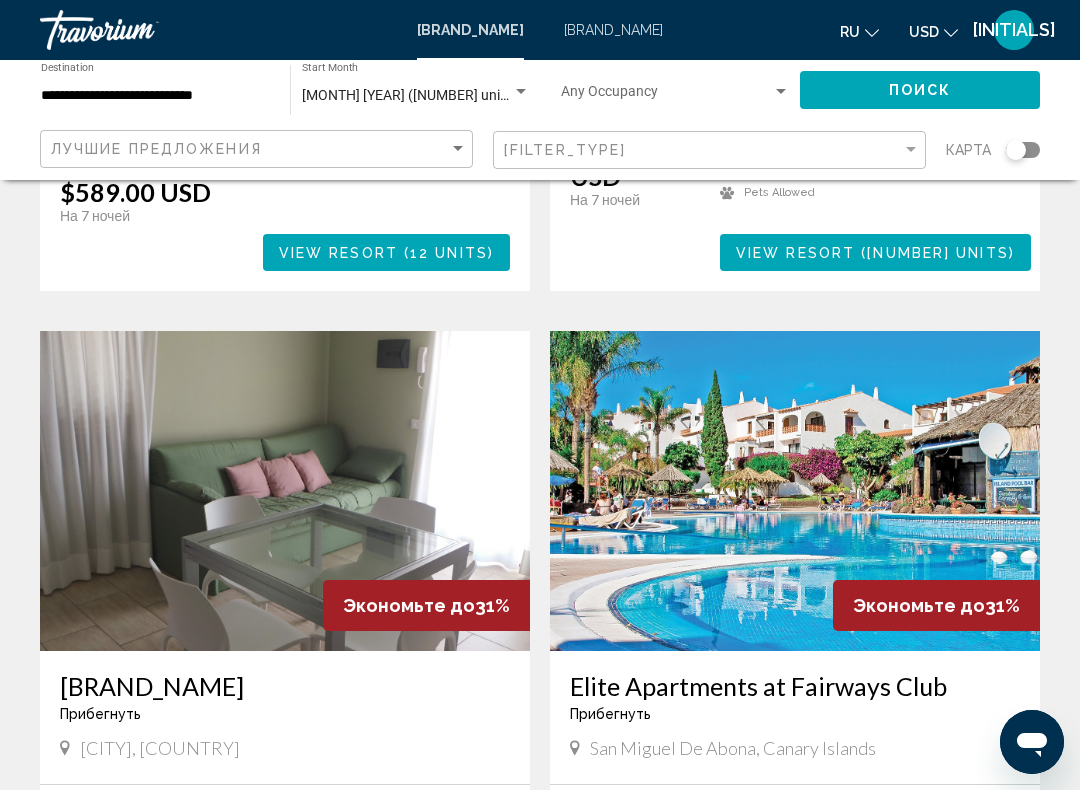click at bounding box center (795, 491) 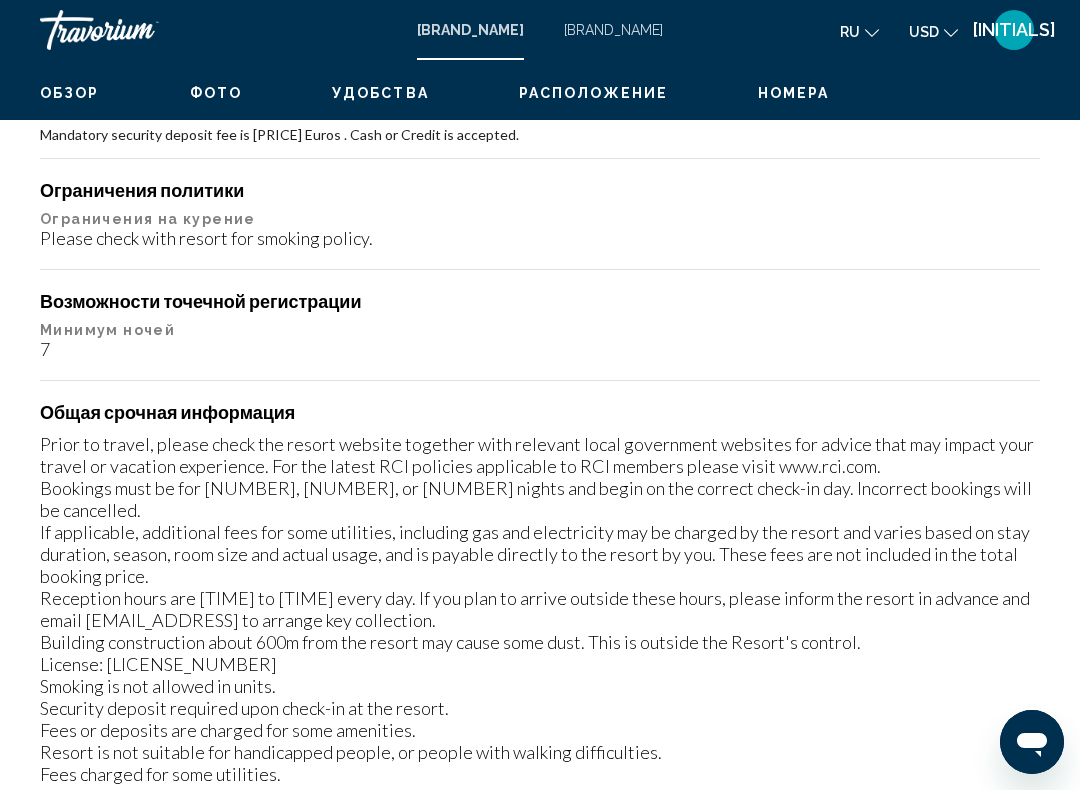 scroll, scrollTop: 0, scrollLeft: 0, axis: both 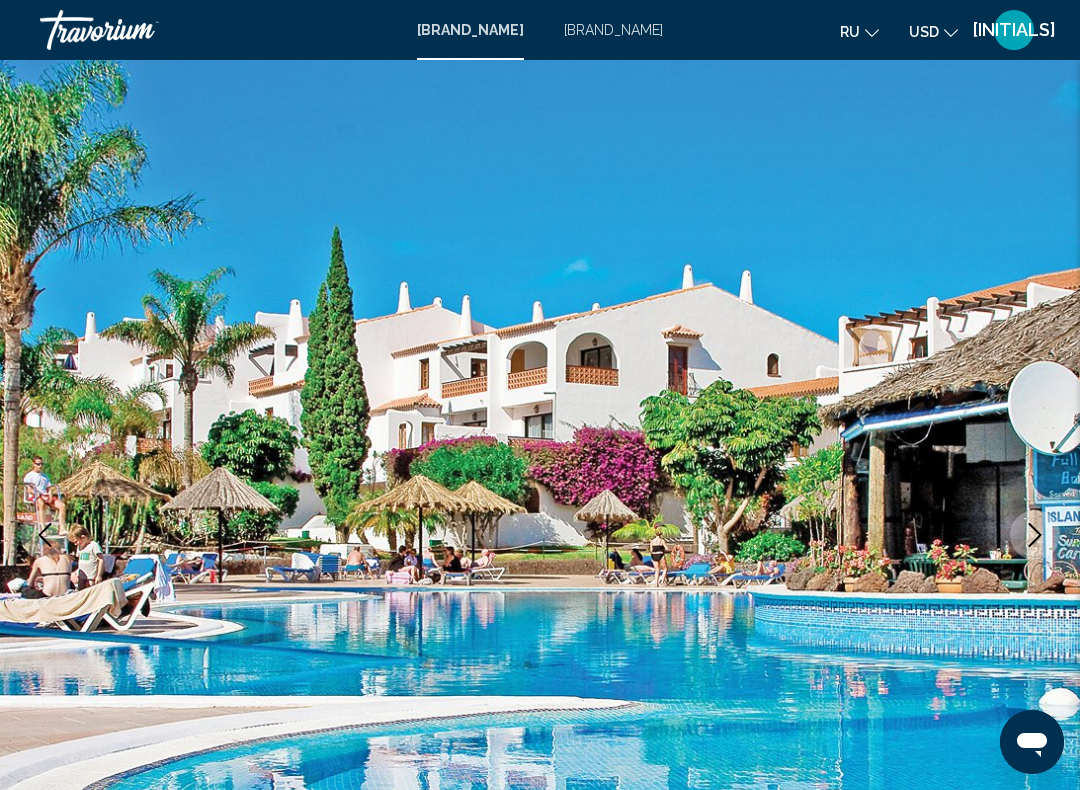 click at bounding box center [1035, 535] 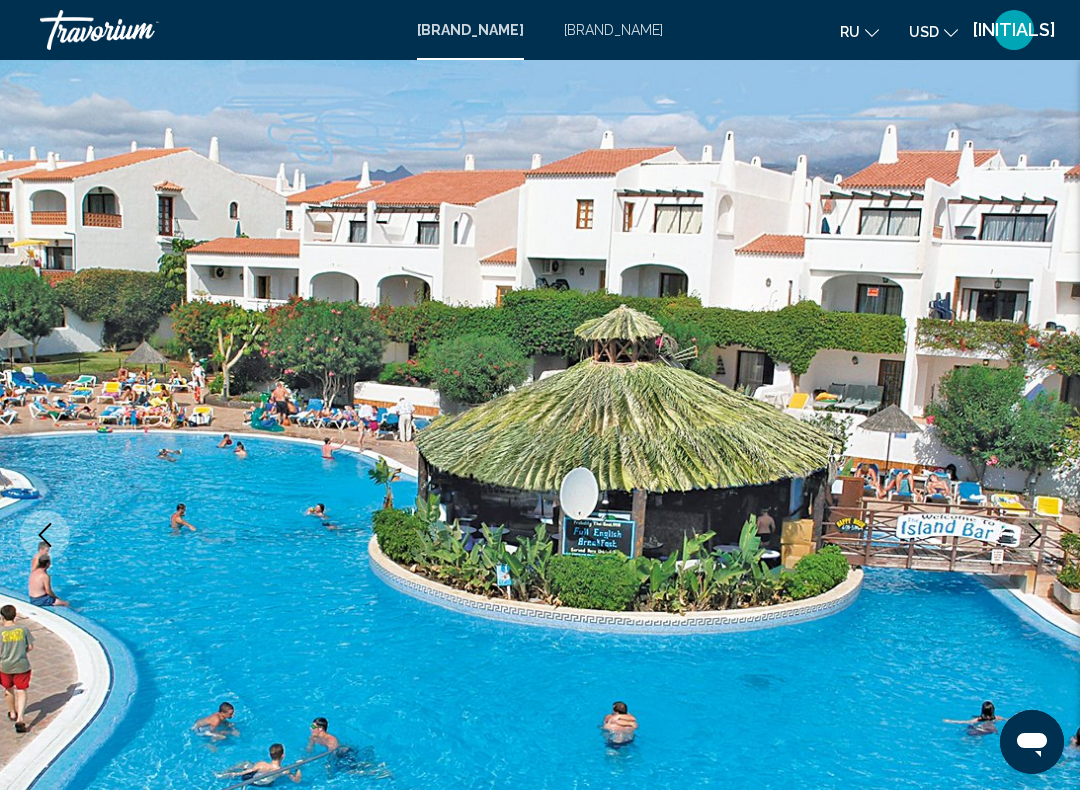 click at bounding box center [1035, 535] 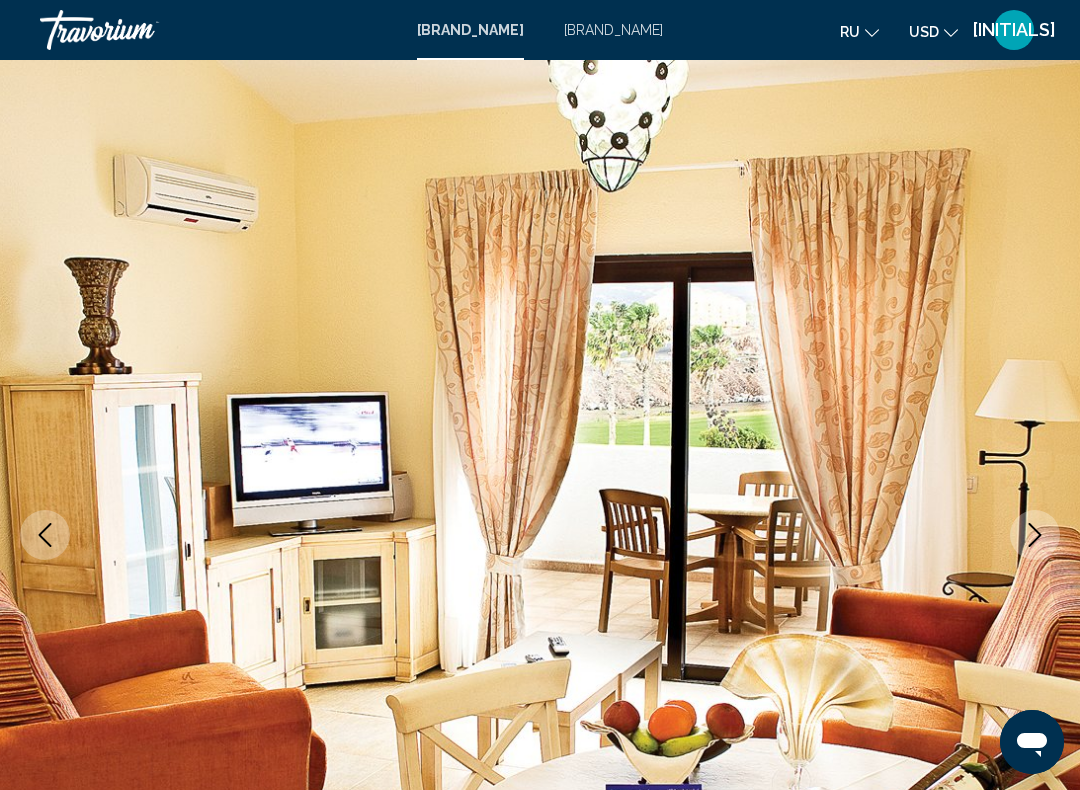 click at bounding box center (1035, 535) 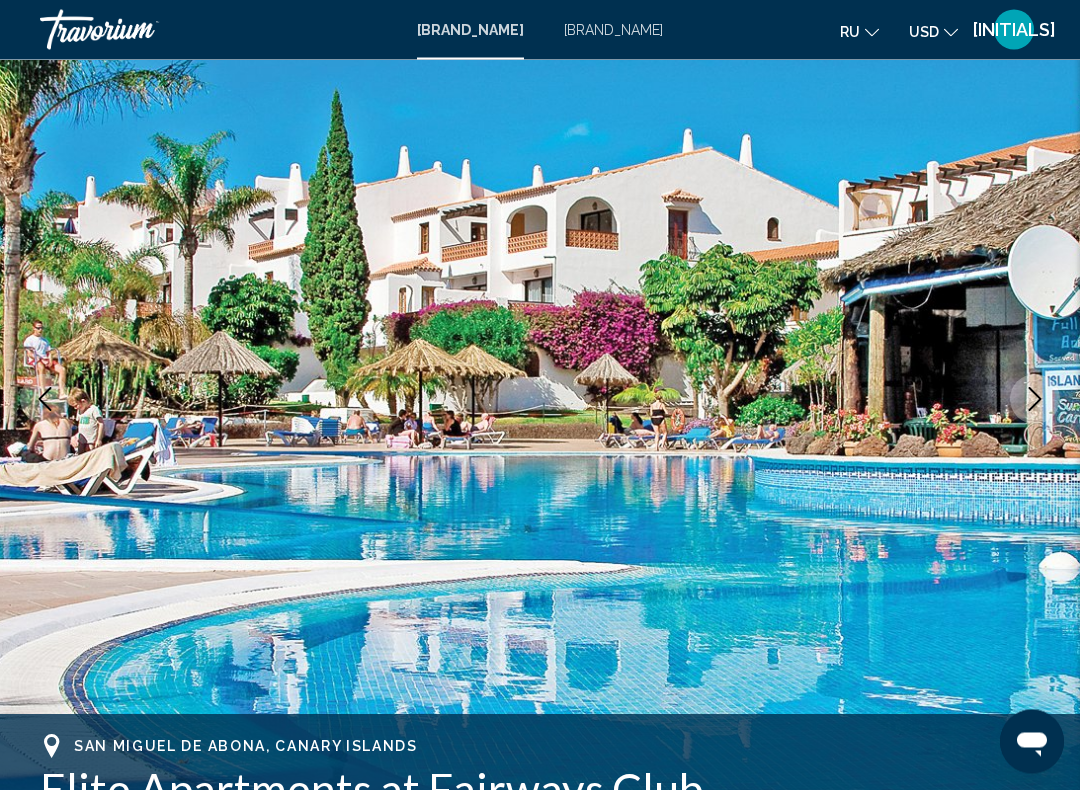 scroll, scrollTop: 136, scrollLeft: 0, axis: vertical 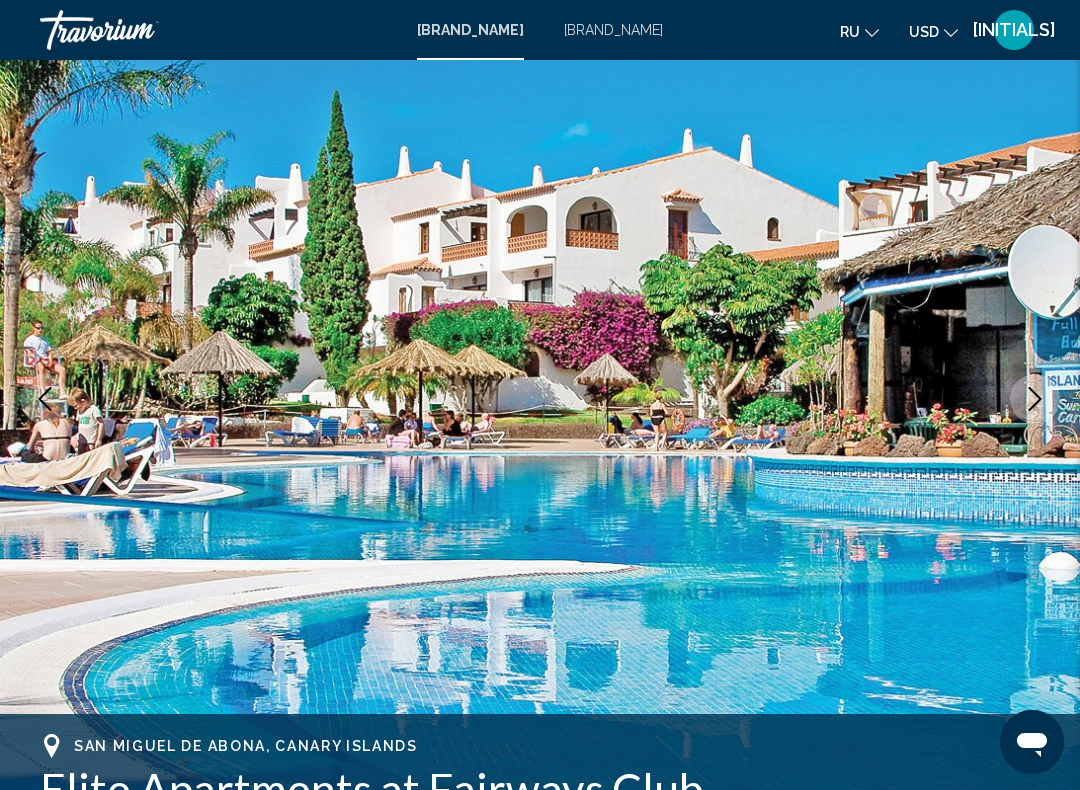 click at bounding box center [1035, 399] 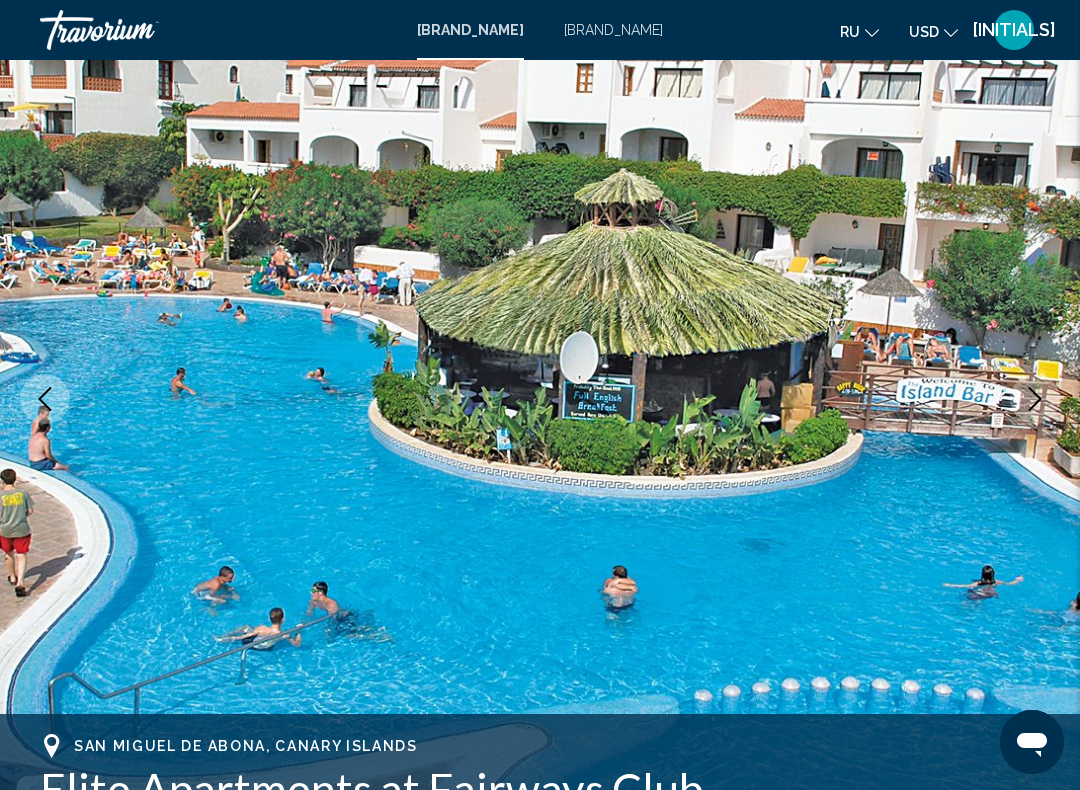 click at bounding box center (1035, 399) 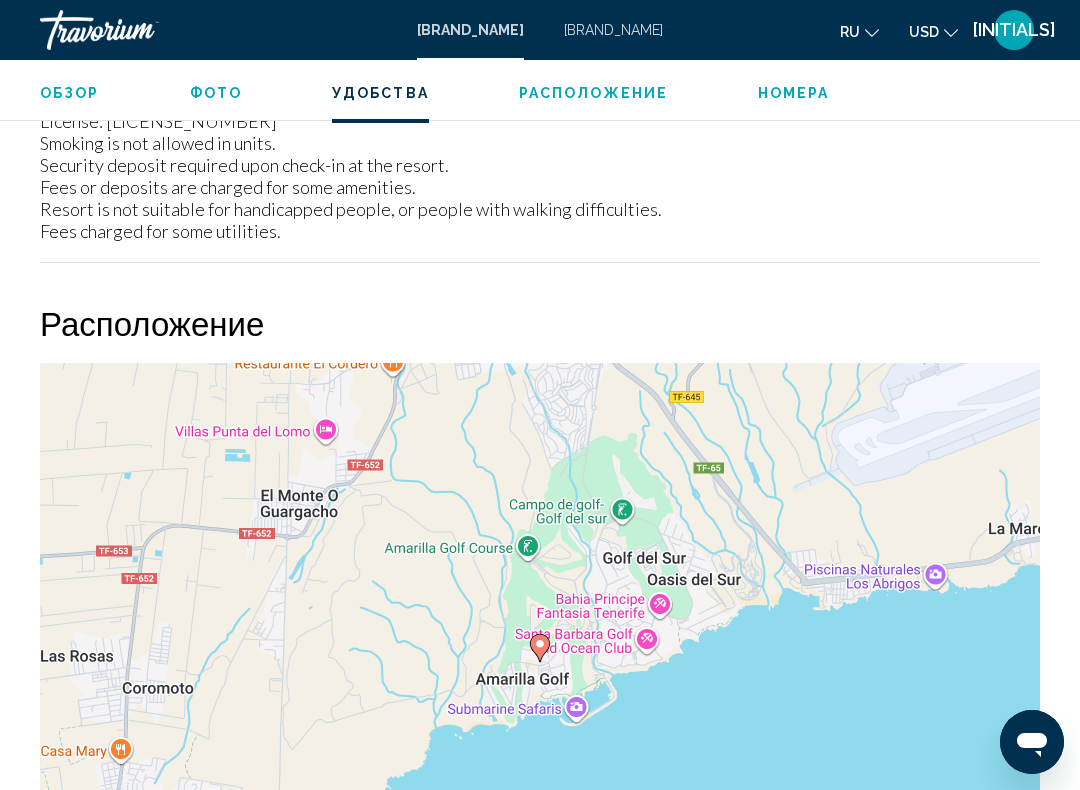 scroll, scrollTop: 2609, scrollLeft: 0, axis: vertical 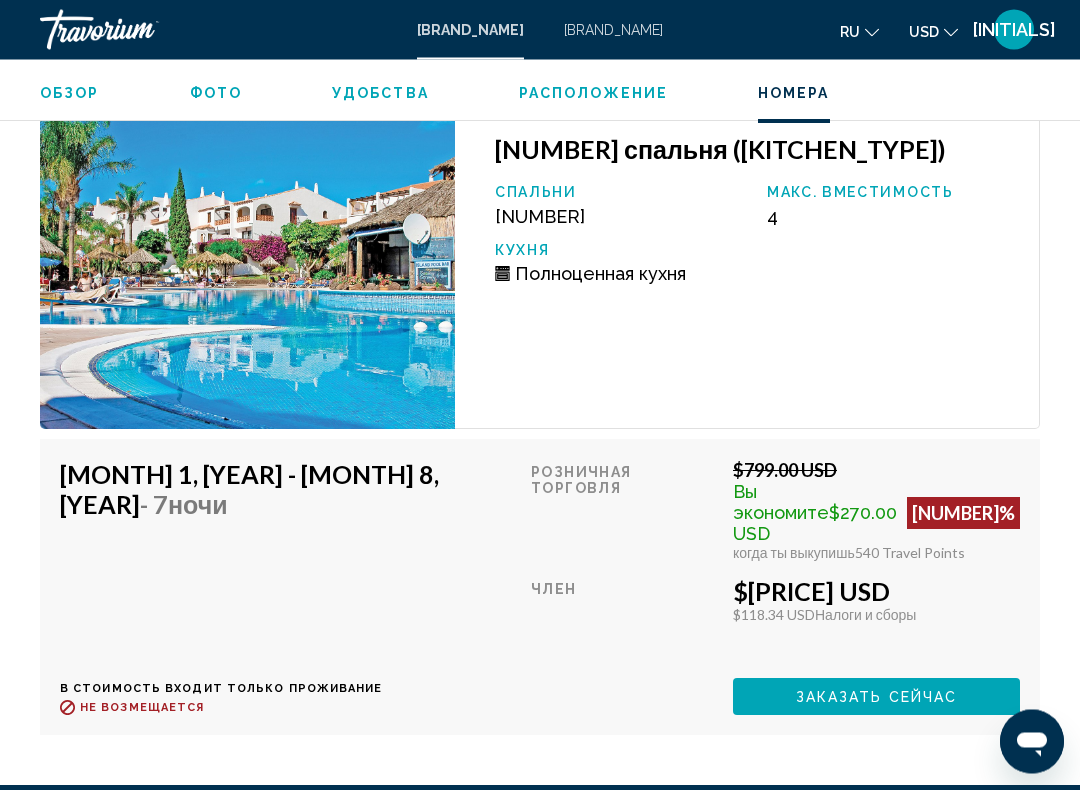click on "Заказать сейчас" at bounding box center [877, 698] 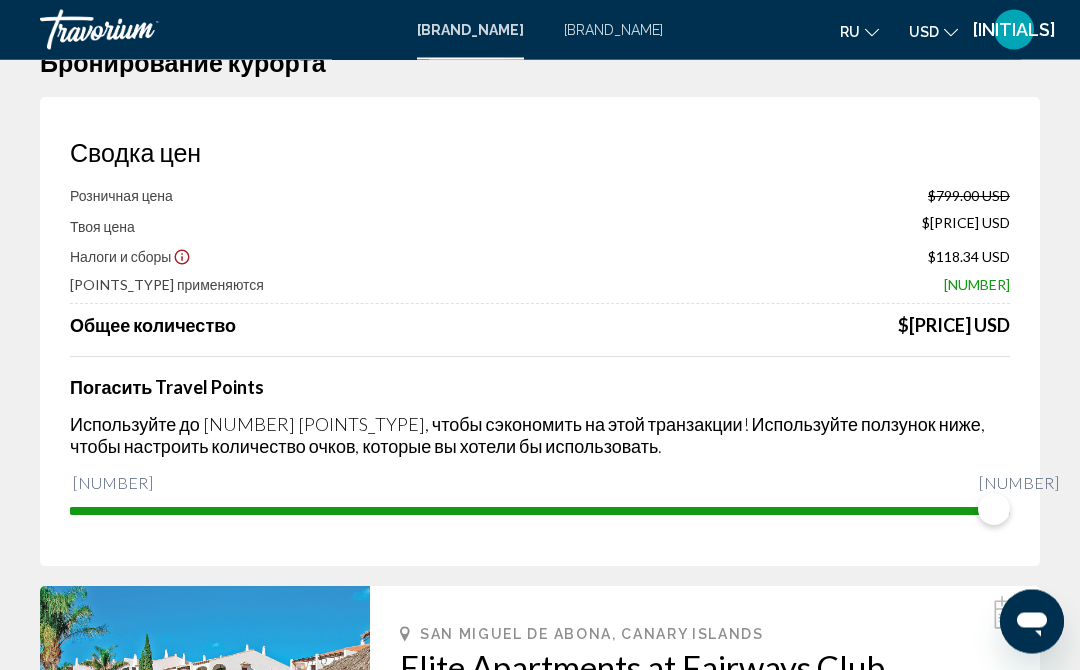 scroll, scrollTop: 0, scrollLeft: 0, axis: both 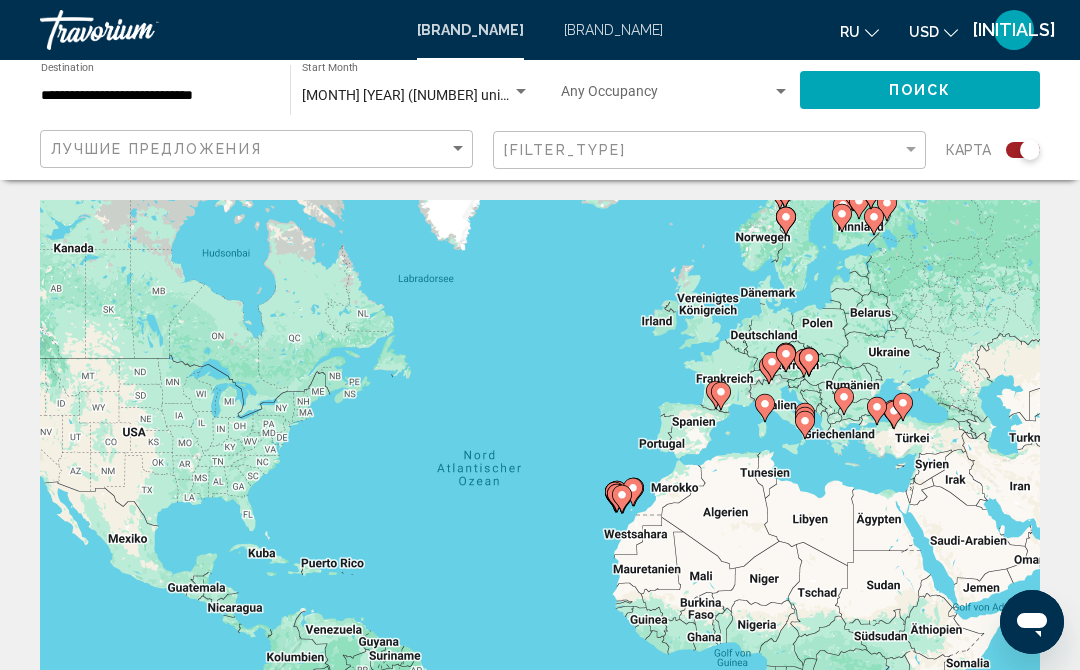 click at bounding box center (1030, 150) 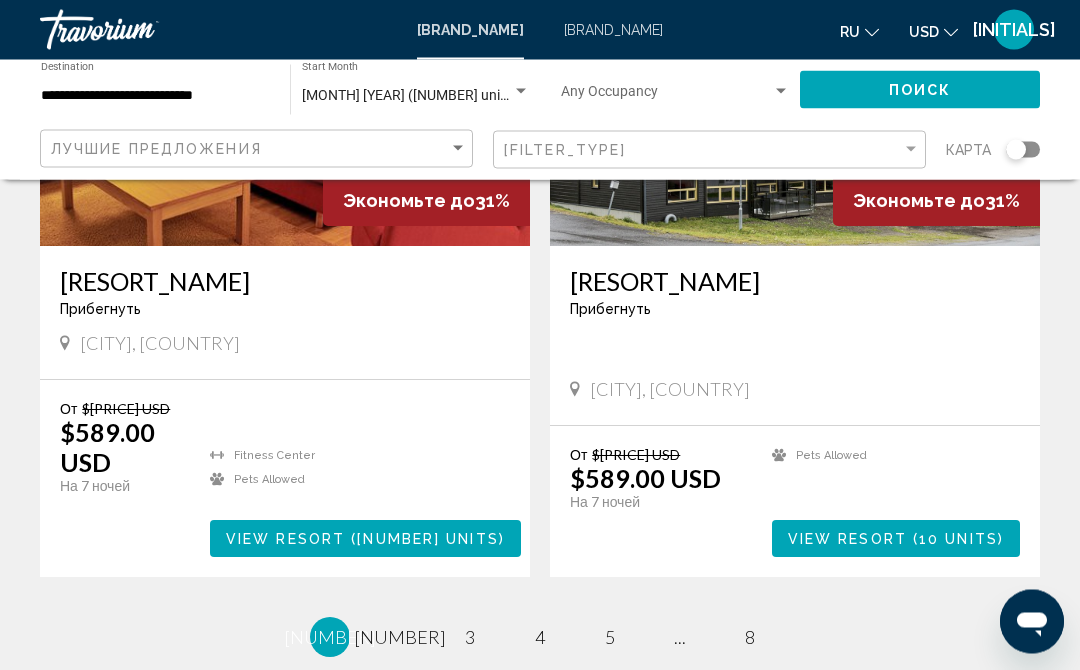 scroll, scrollTop: 3786, scrollLeft: 0, axis: vertical 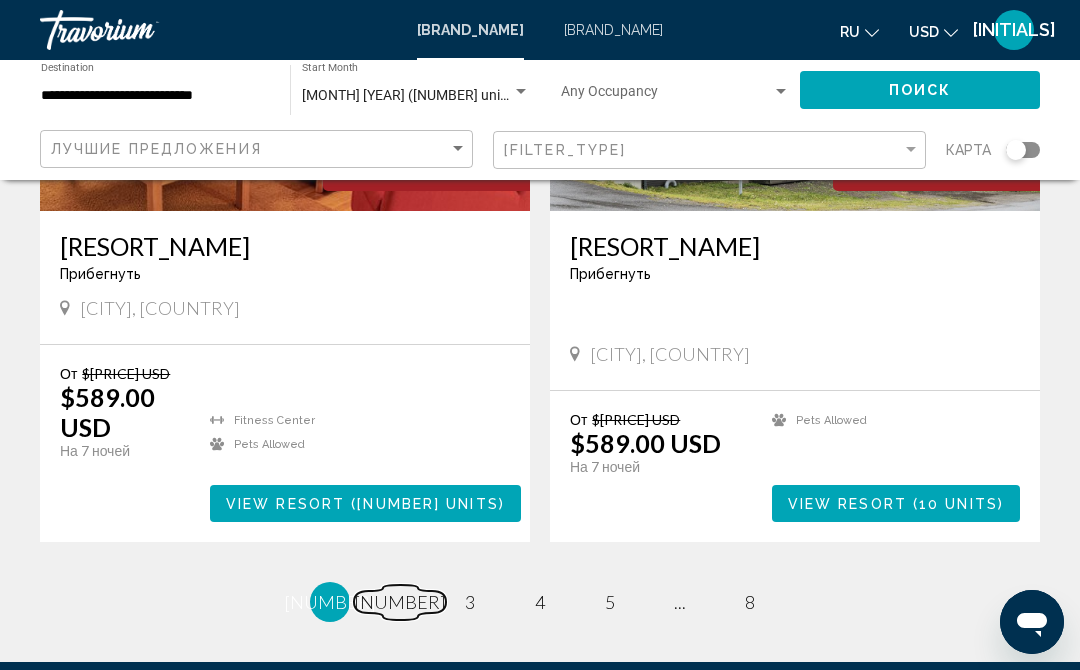 click on "page [NUMBER]" at bounding box center [400, 602] 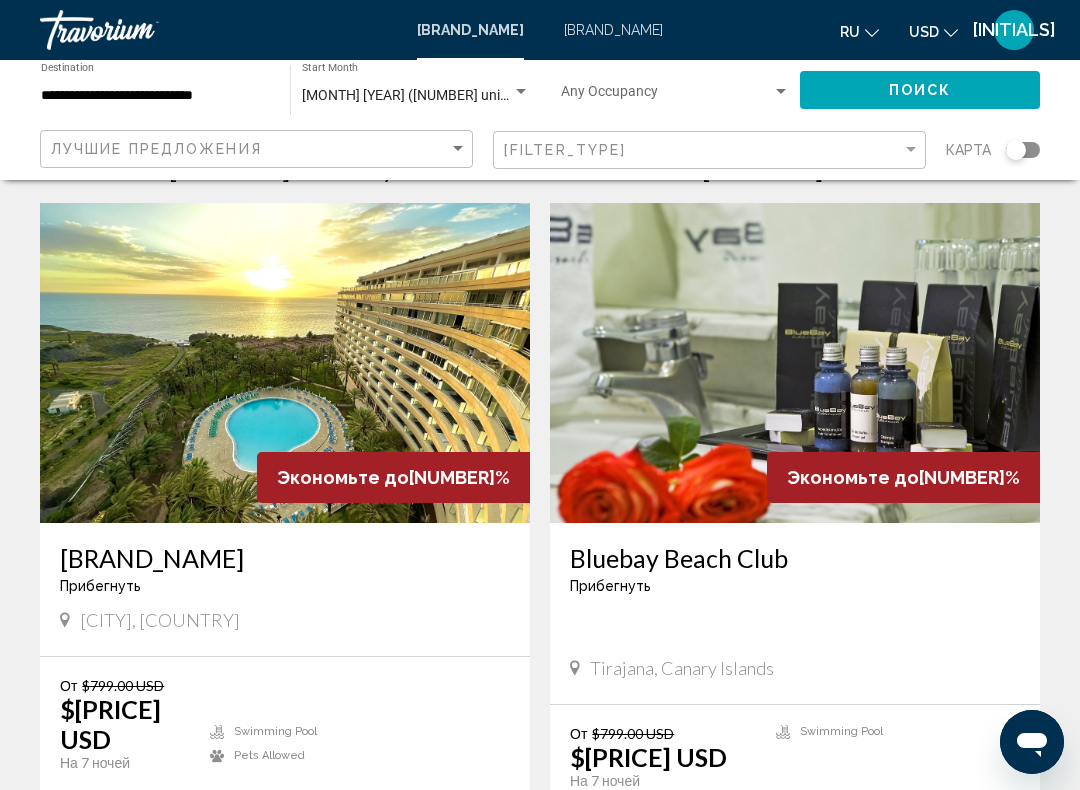 scroll, scrollTop: 91, scrollLeft: 0, axis: vertical 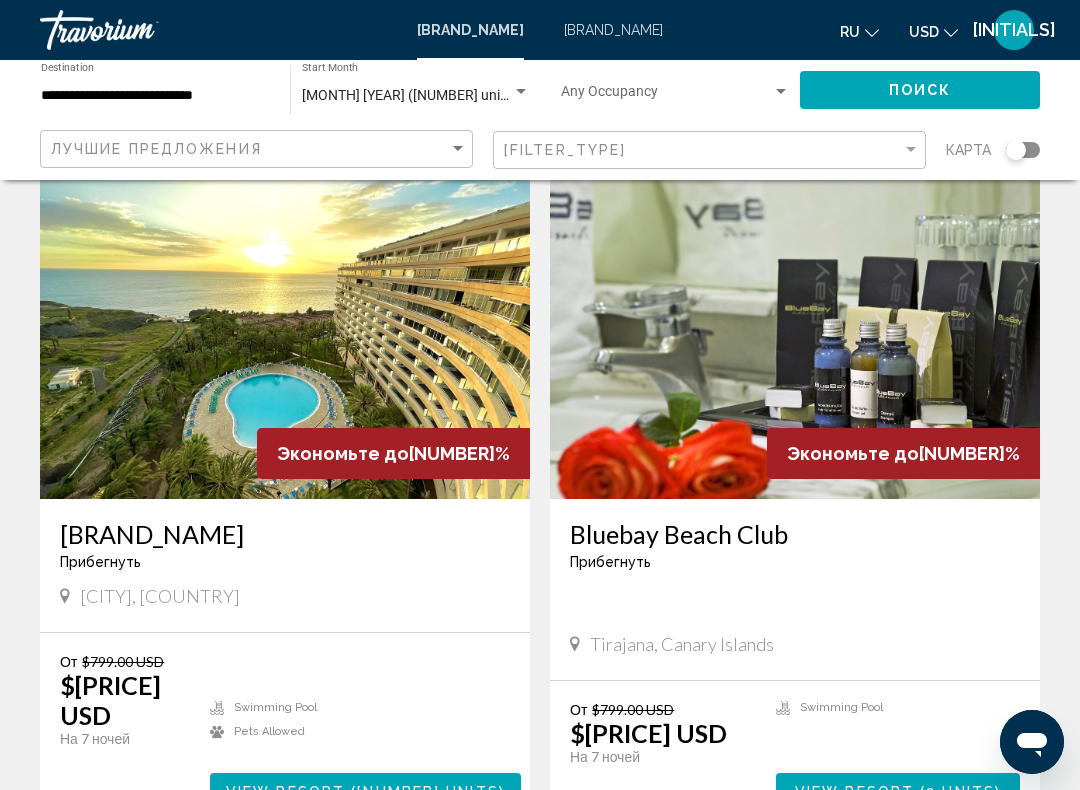 click at bounding box center [285, 339] 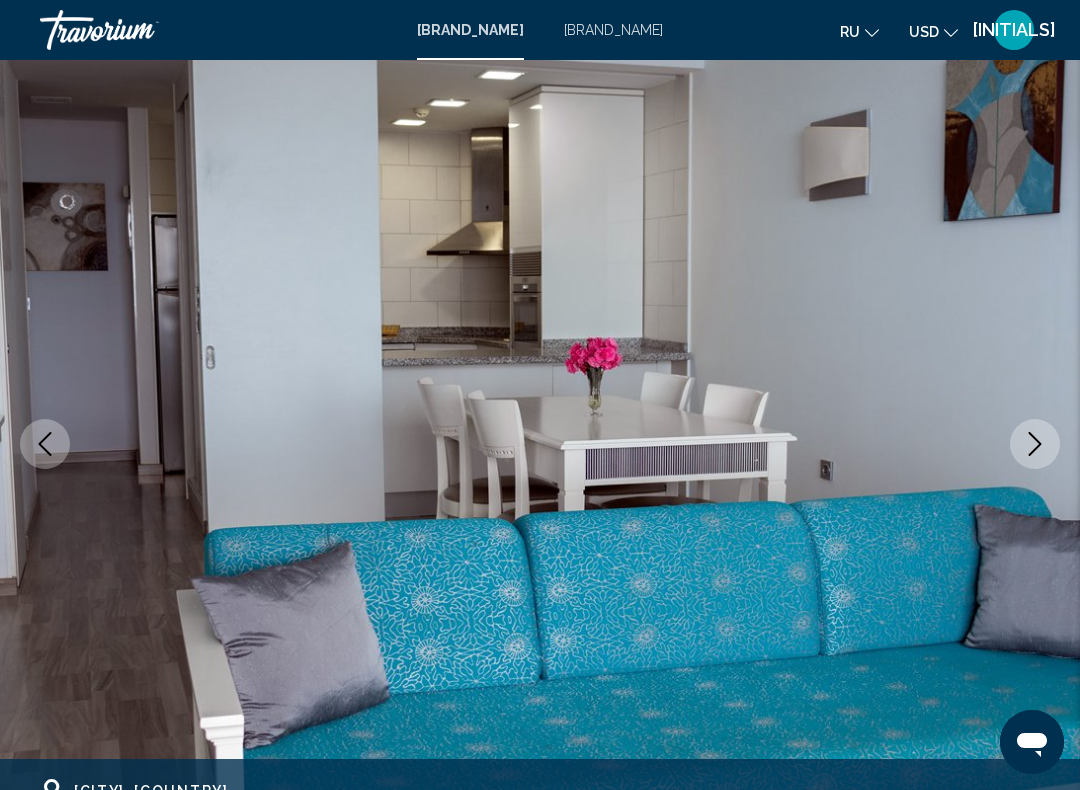 scroll, scrollTop: 0, scrollLeft: 0, axis: both 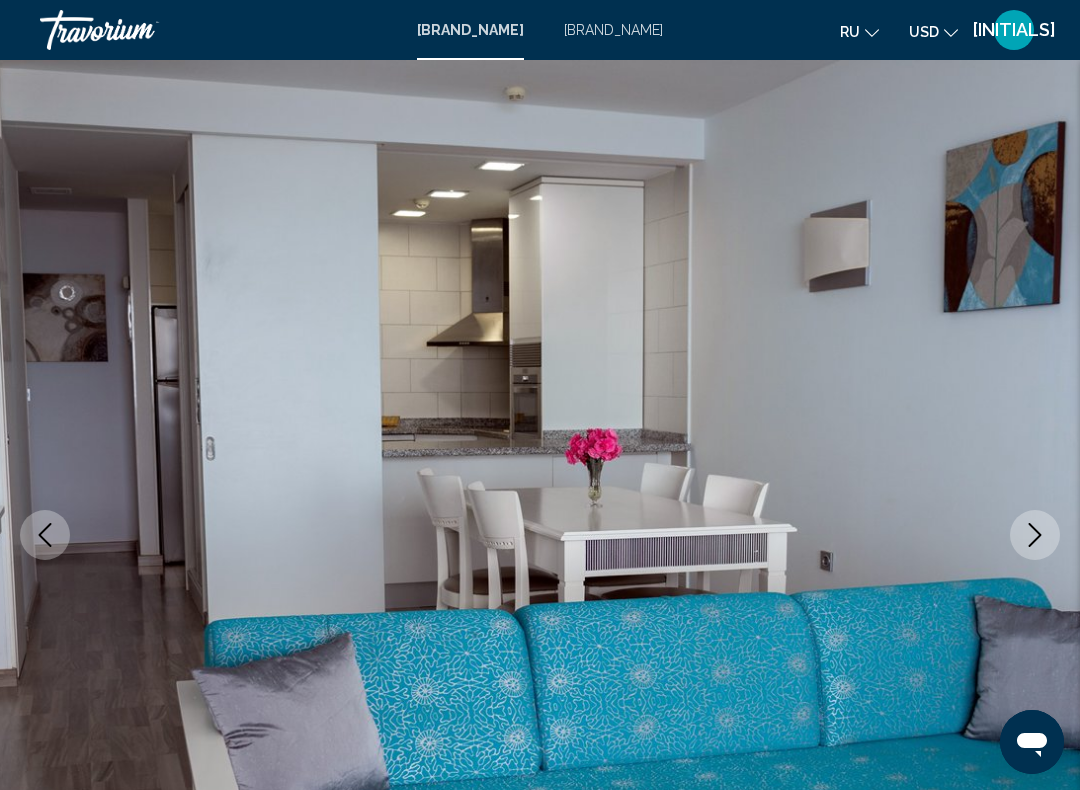 click at bounding box center (1035, 535) 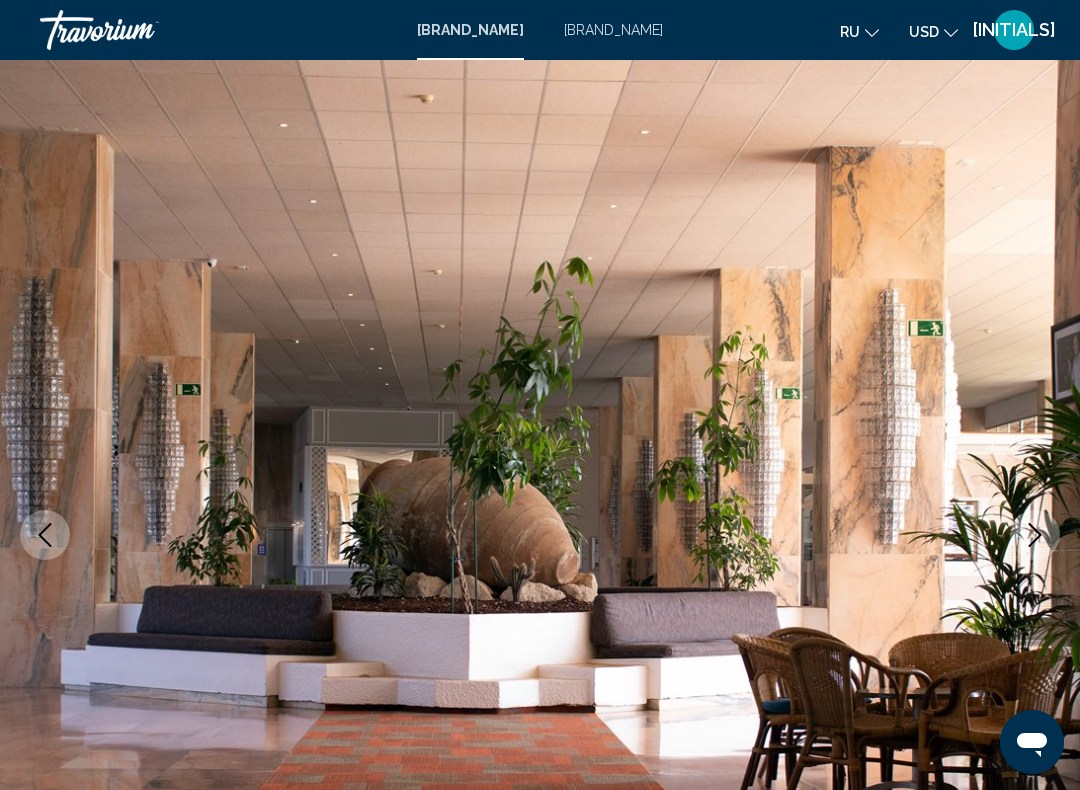 click at bounding box center [1035, 535] 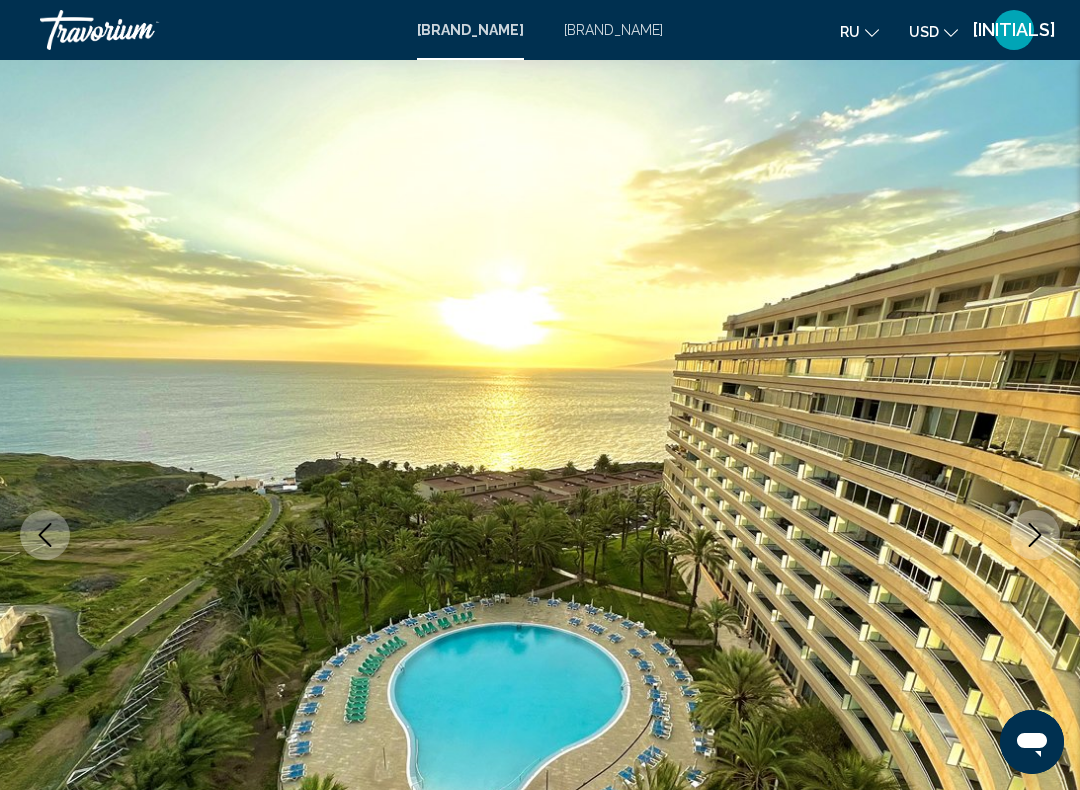 click at bounding box center [1035, 535] 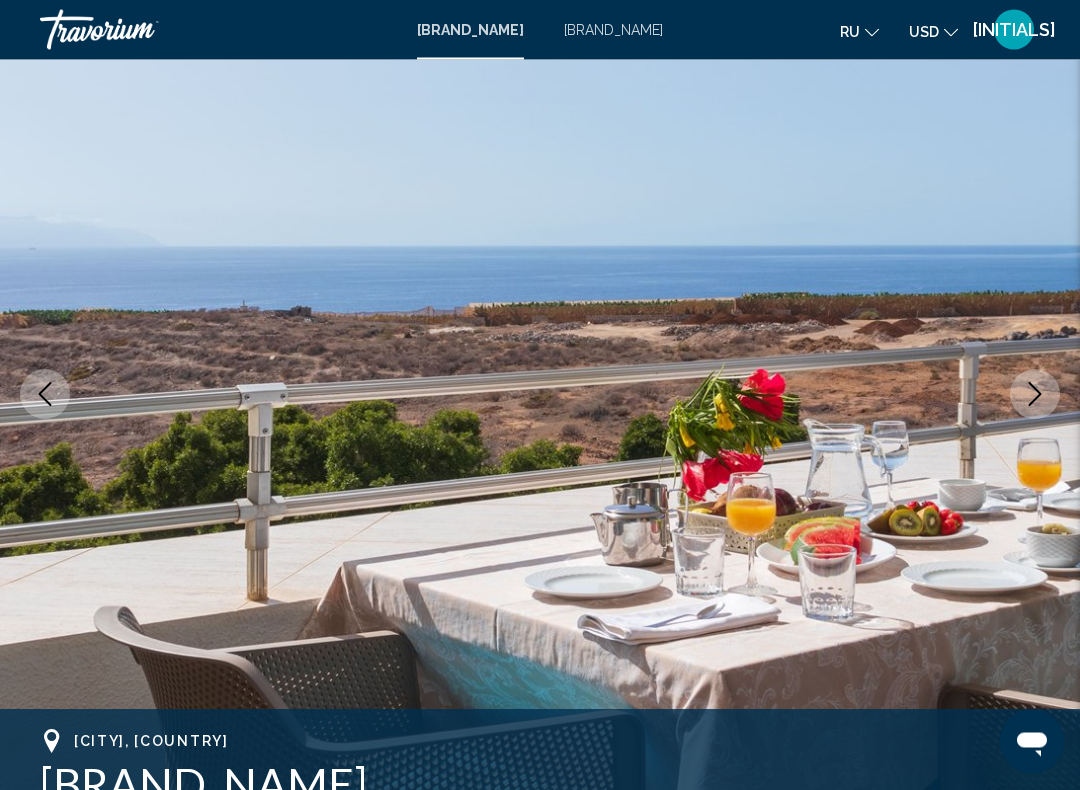 scroll, scrollTop: 147, scrollLeft: 0, axis: vertical 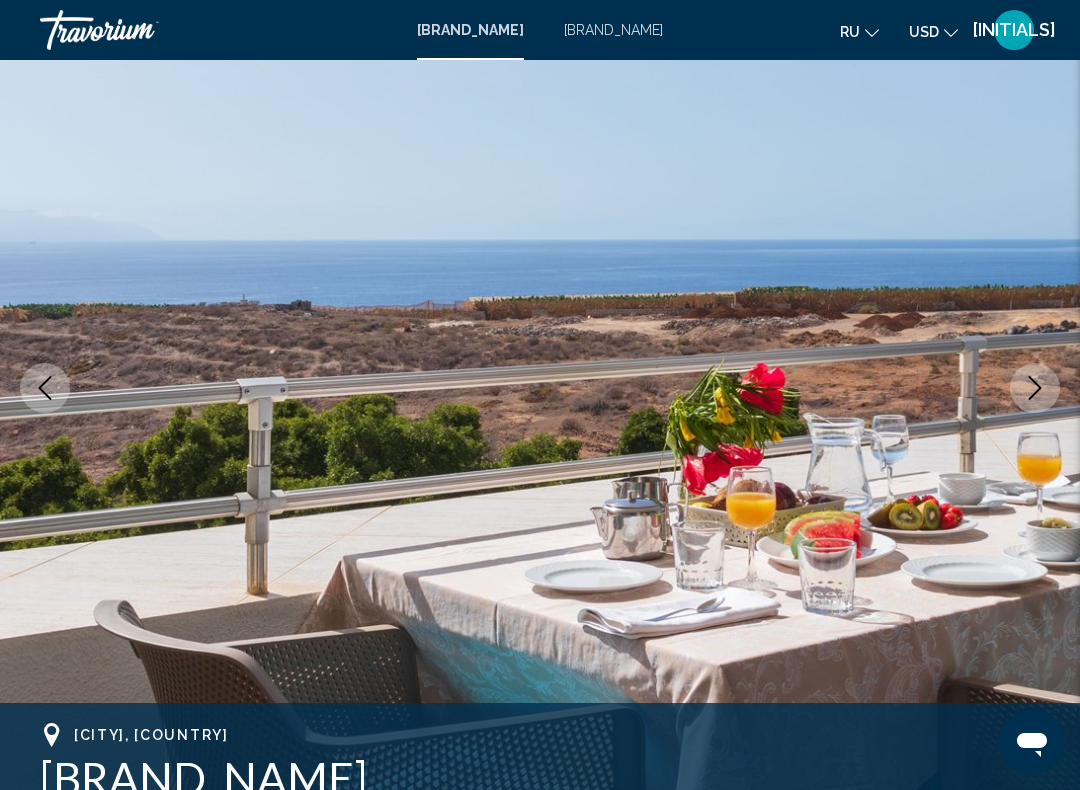 click at bounding box center [1035, 388] 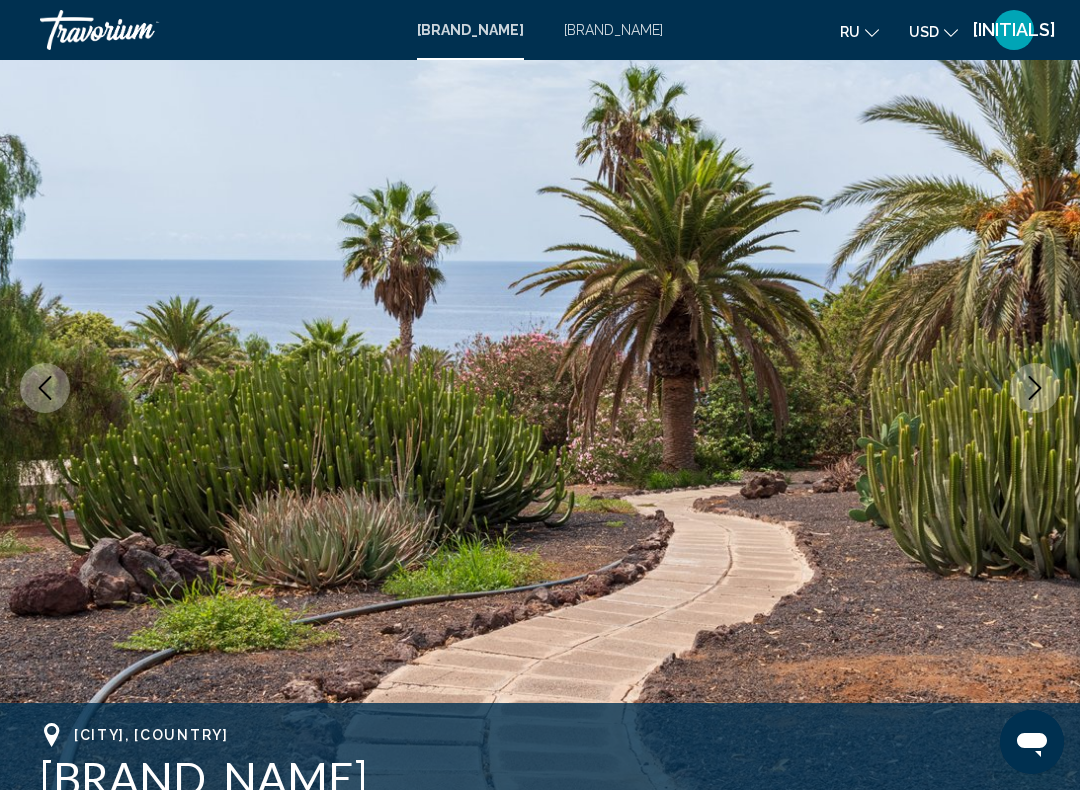click at bounding box center (1035, 388) 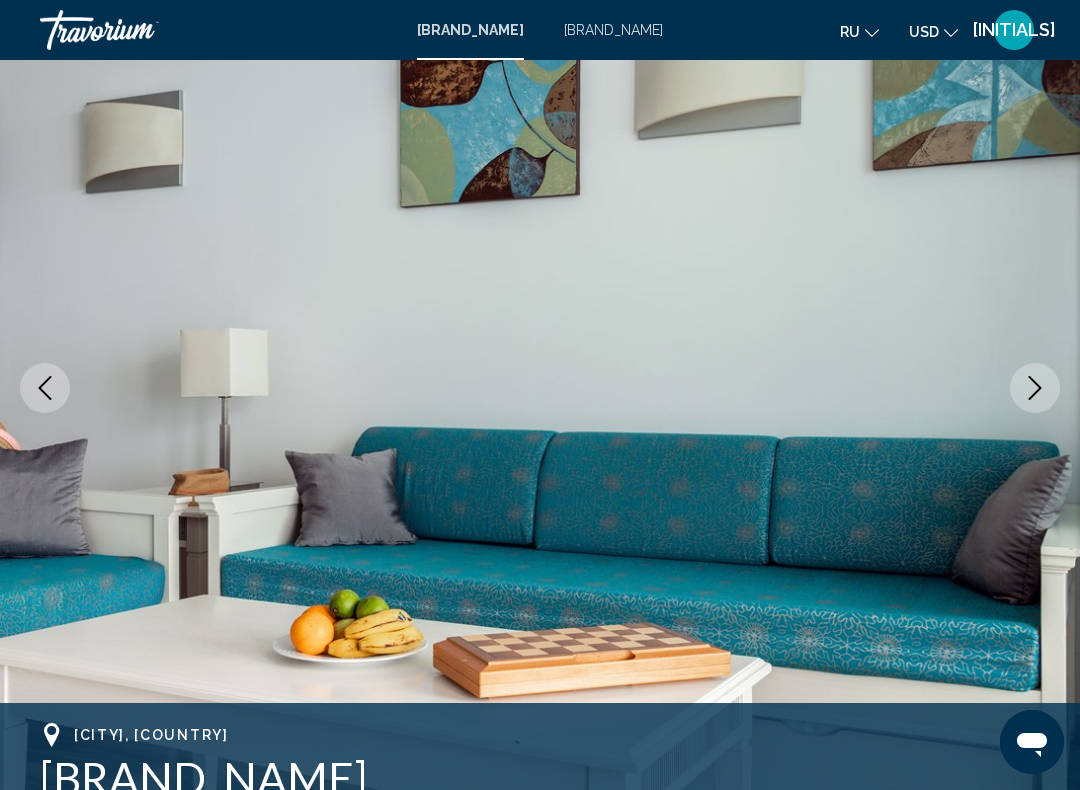click at bounding box center [1035, 388] 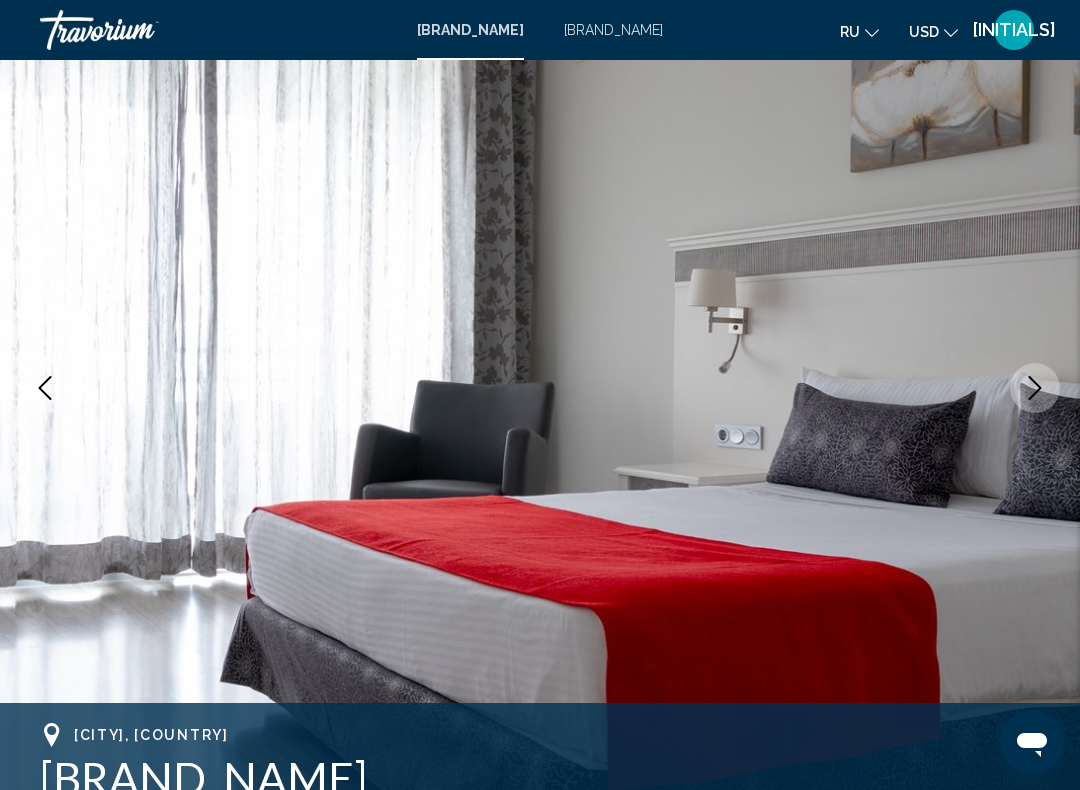 click at bounding box center (1035, 388) 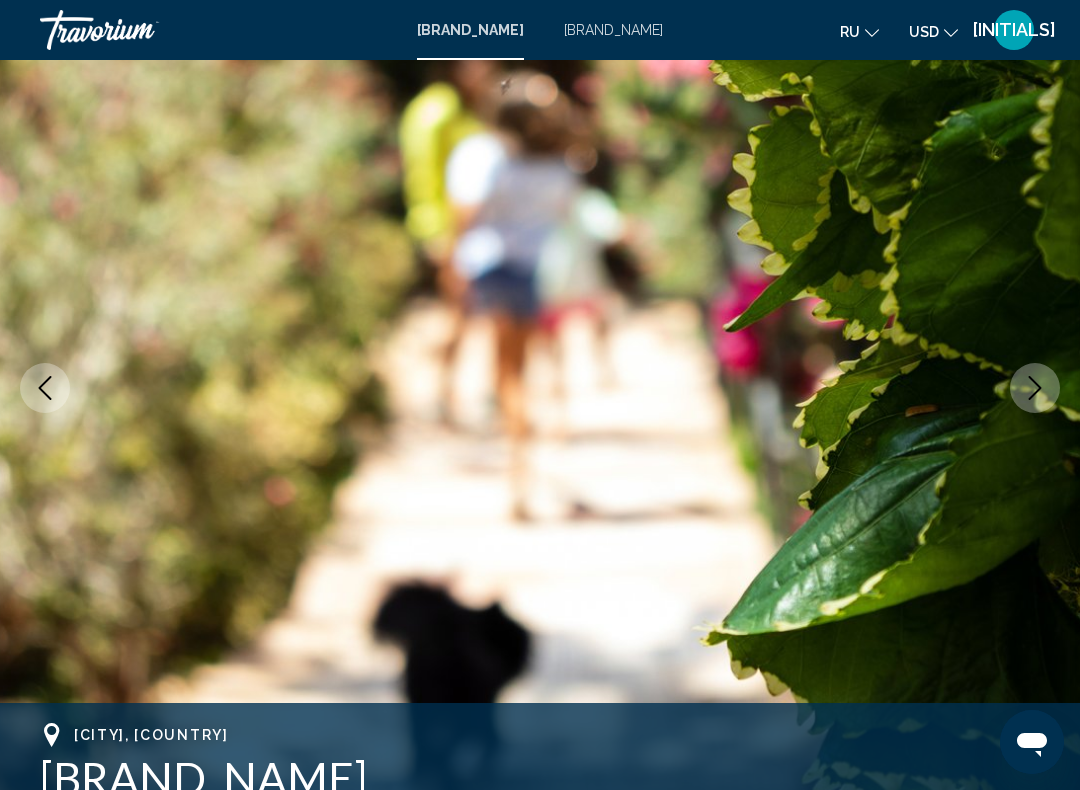 click at bounding box center [1035, 388] 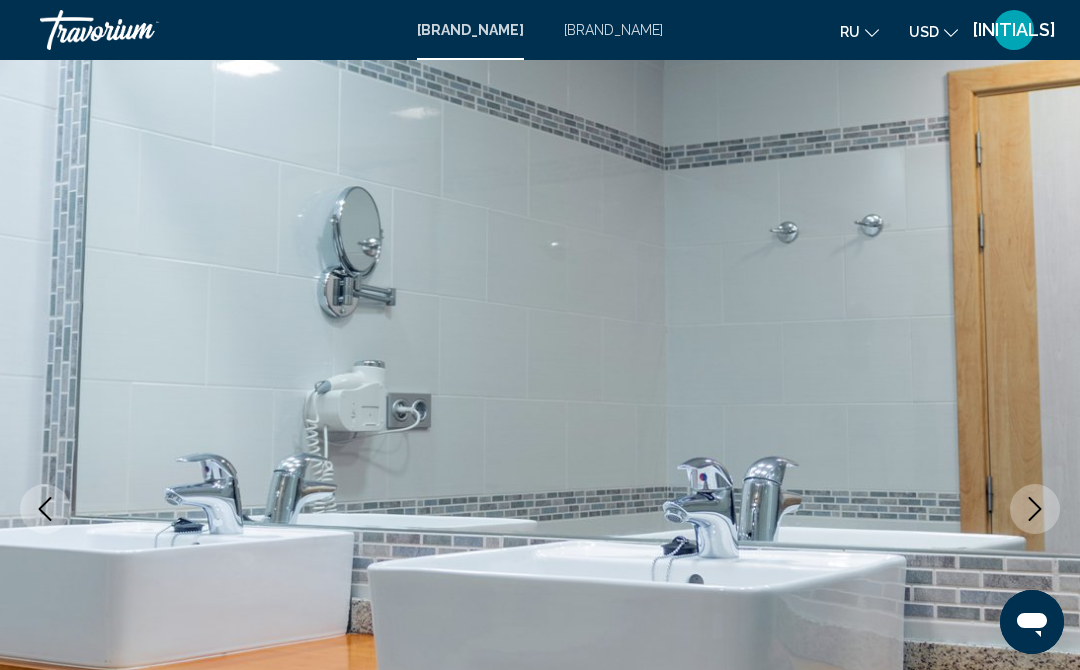 scroll, scrollTop: 0, scrollLeft: 0, axis: both 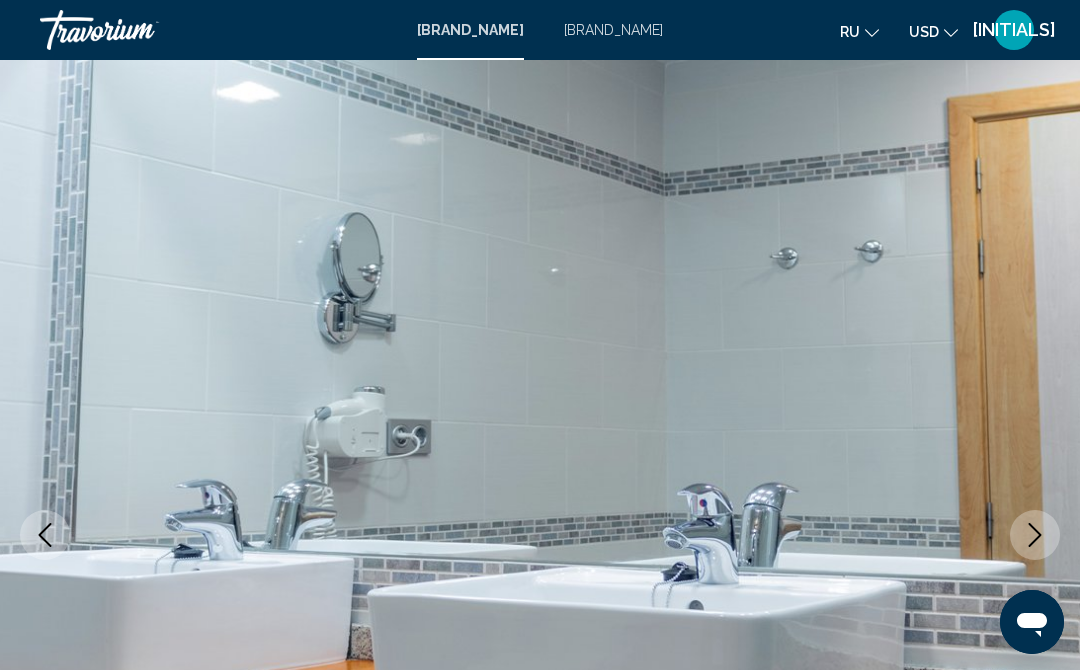 click on "ru" at bounding box center [850, 32] 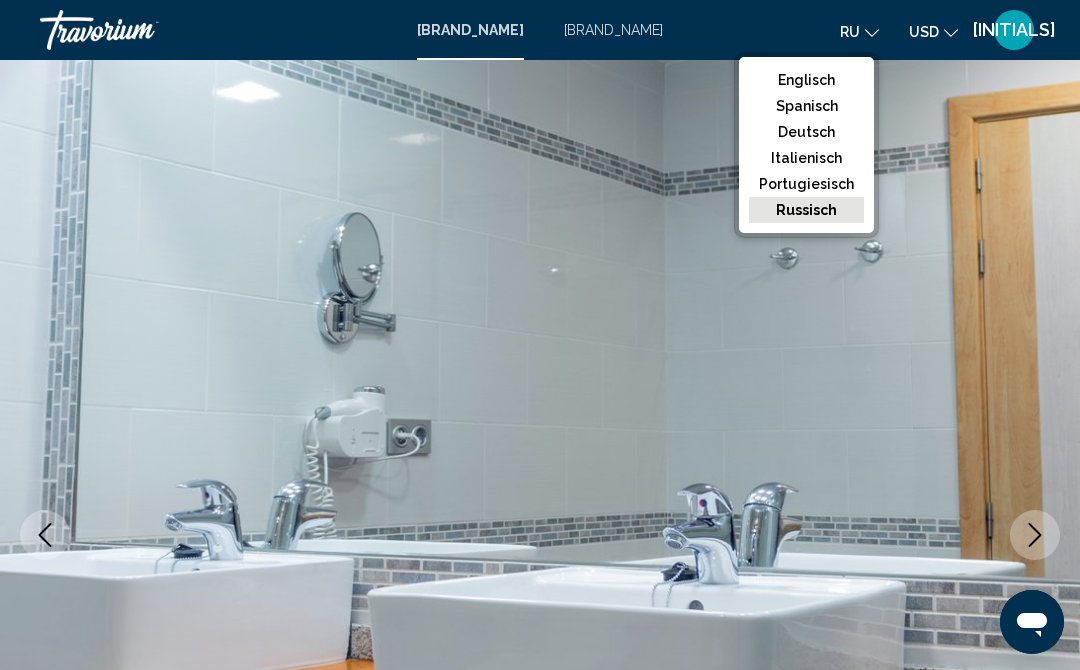 click on "Deutsch" at bounding box center [806, 80] 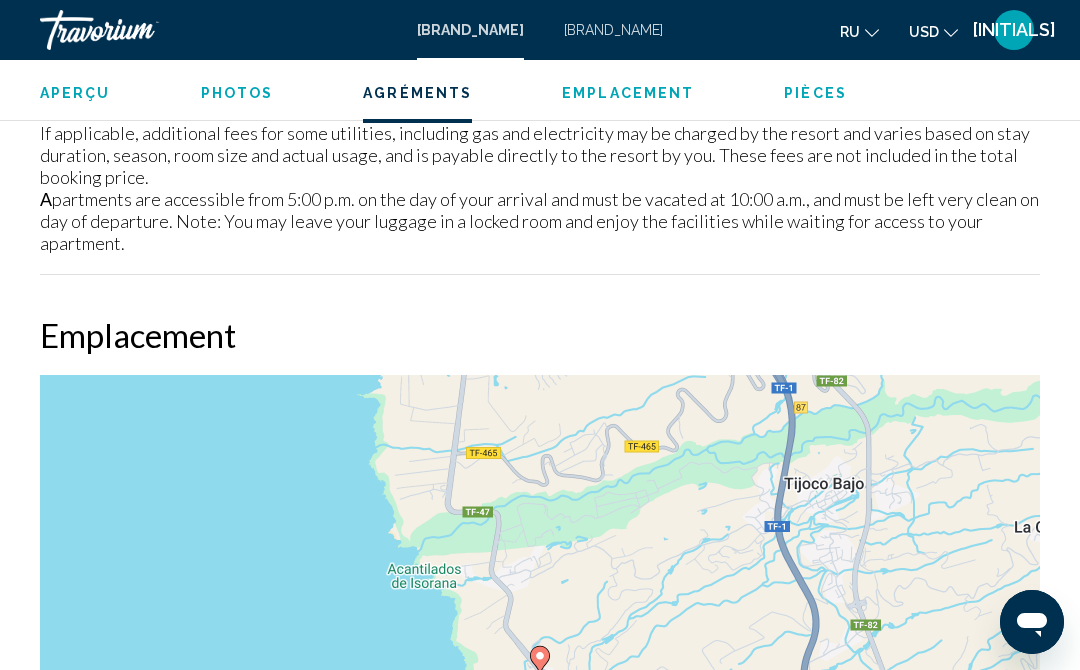 scroll, scrollTop: 2779, scrollLeft: 0, axis: vertical 